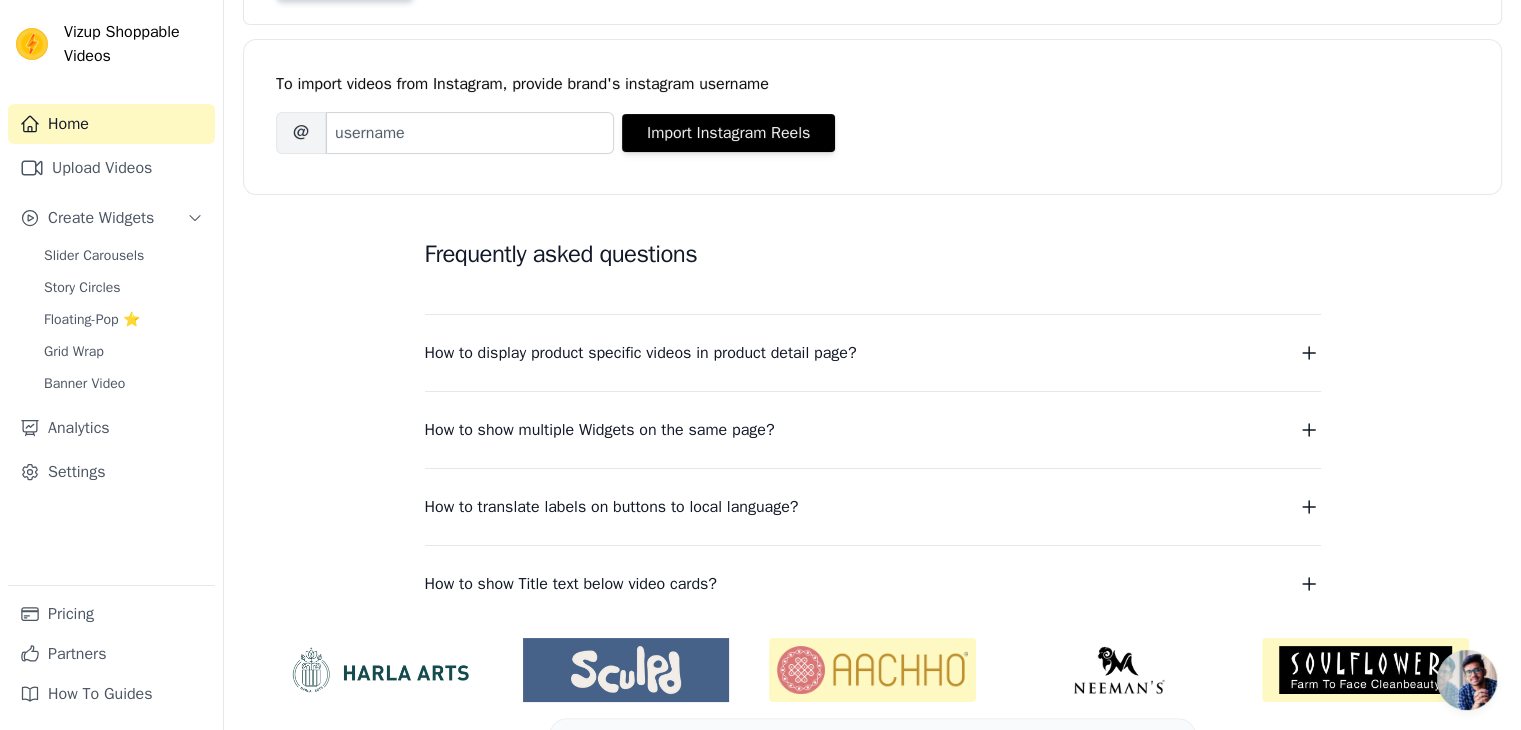 scroll, scrollTop: 0, scrollLeft: 0, axis: both 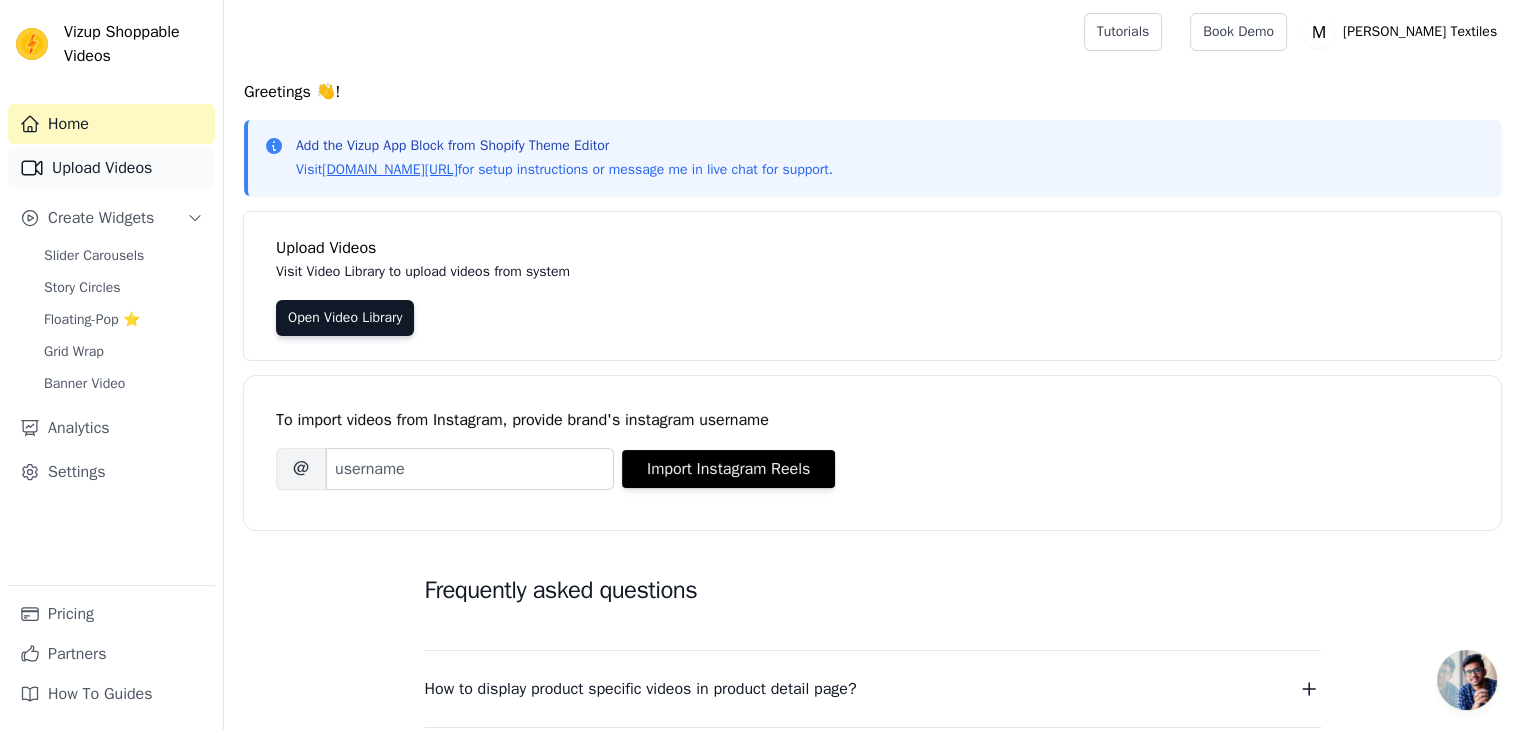 click on "Upload Videos" at bounding box center (111, 168) 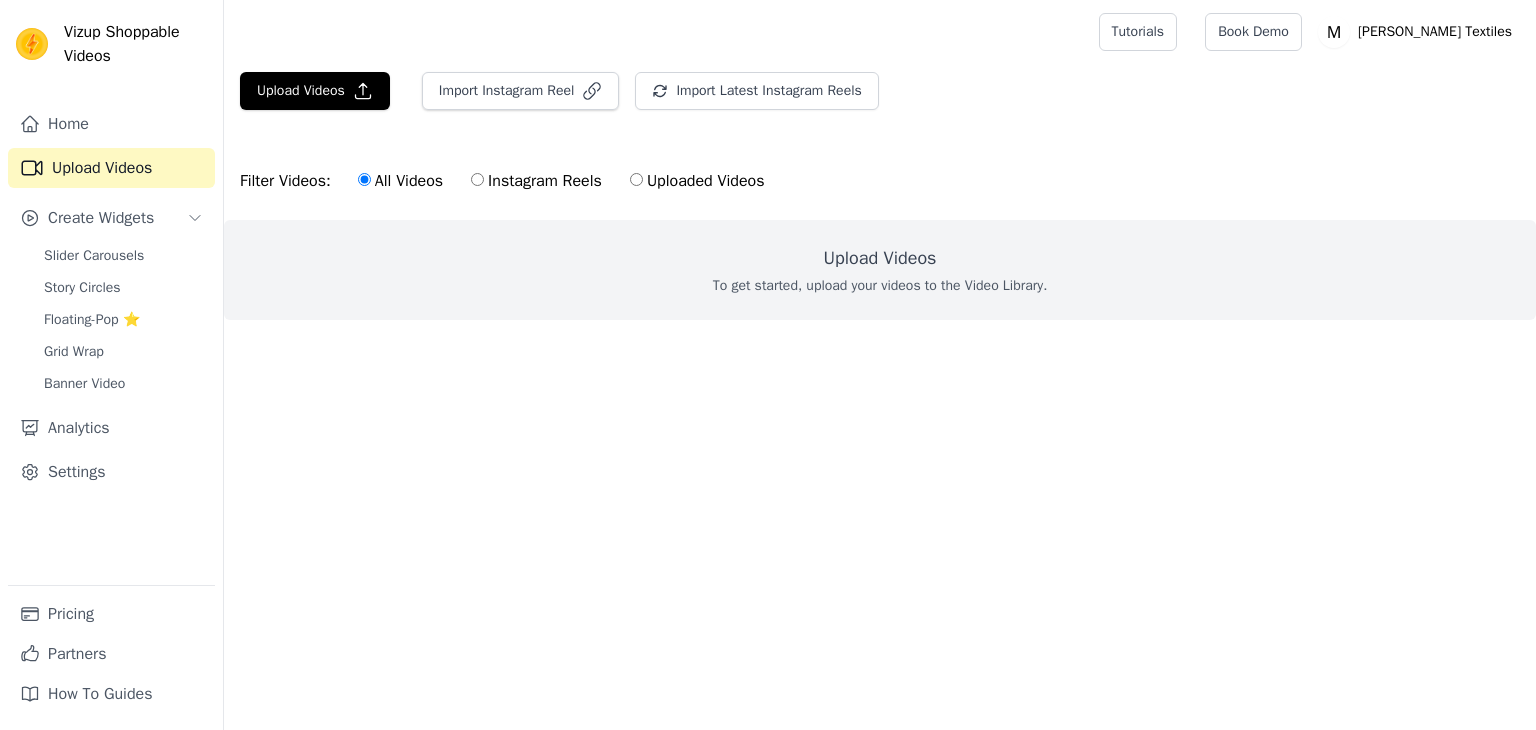 scroll, scrollTop: 0, scrollLeft: 0, axis: both 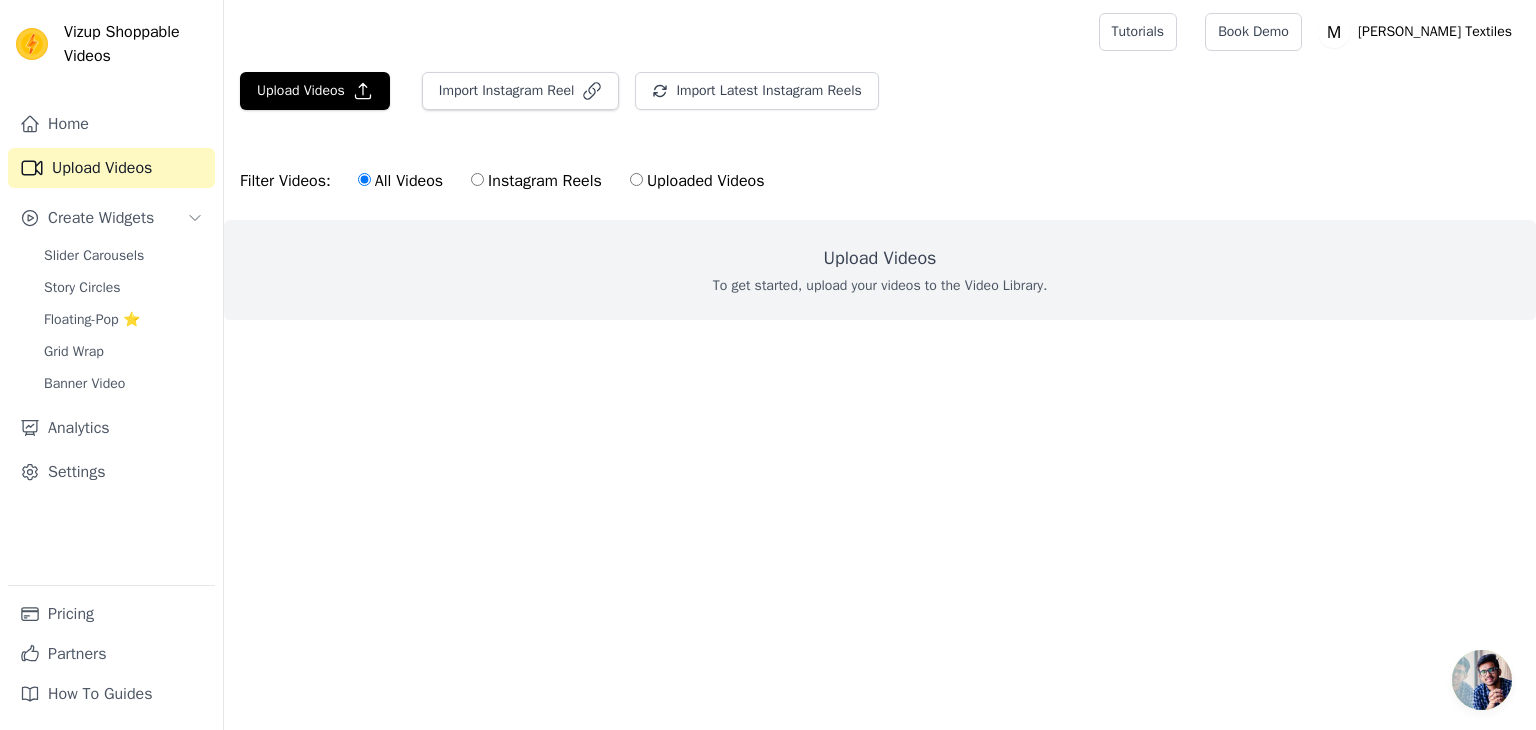 click on "Instagram Reels" at bounding box center (536, 181) 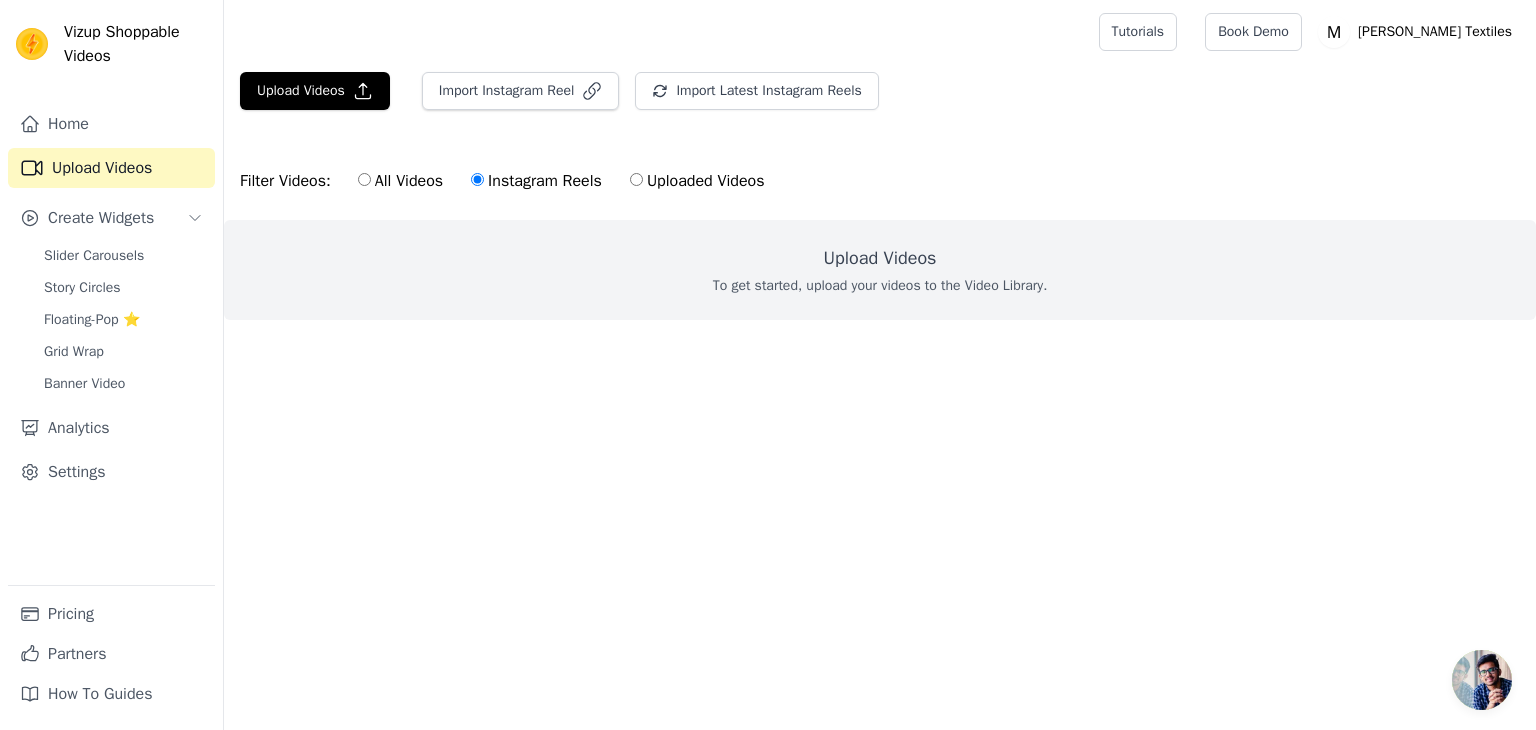 click on "Uploaded Videos" at bounding box center [697, 181] 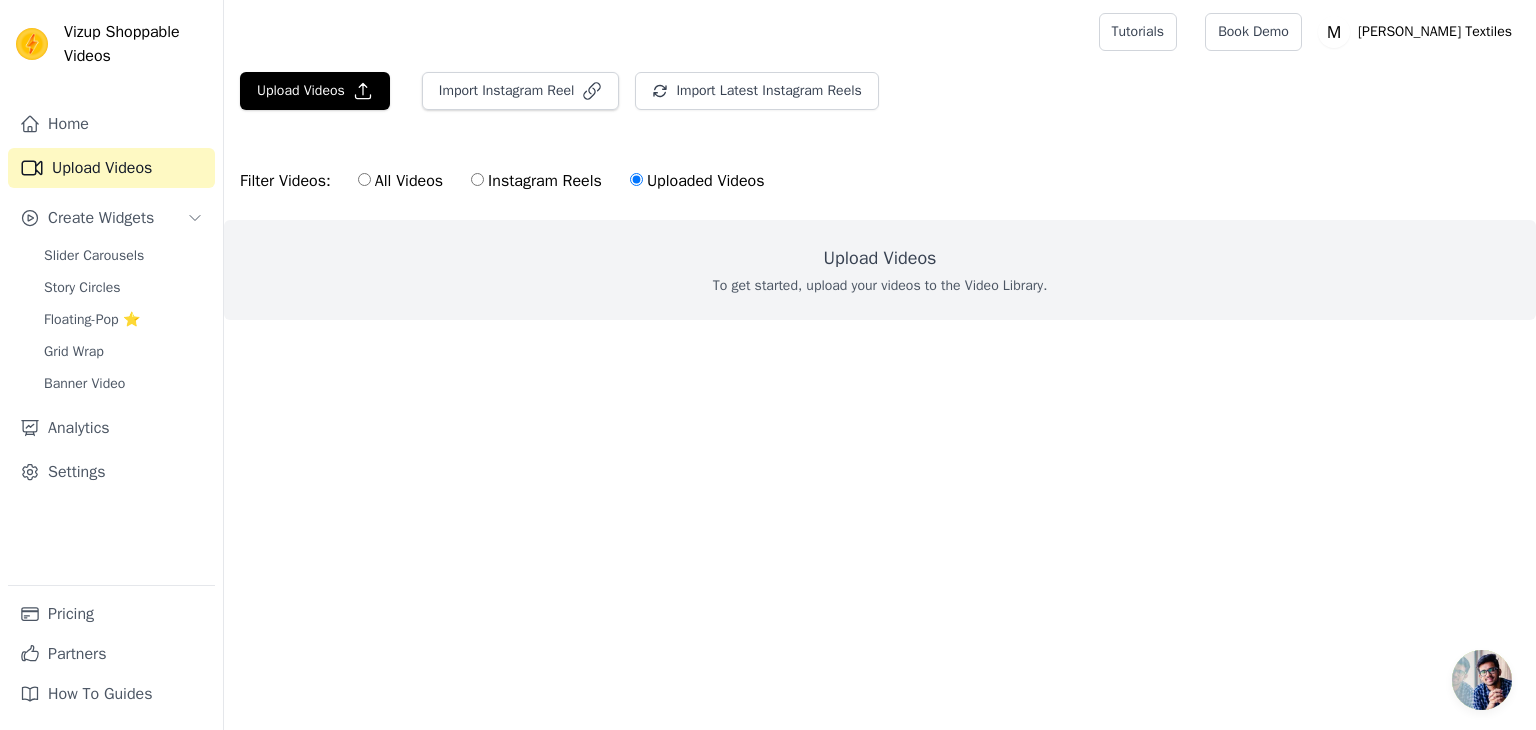 click on "Instagram Reels" at bounding box center (536, 181) 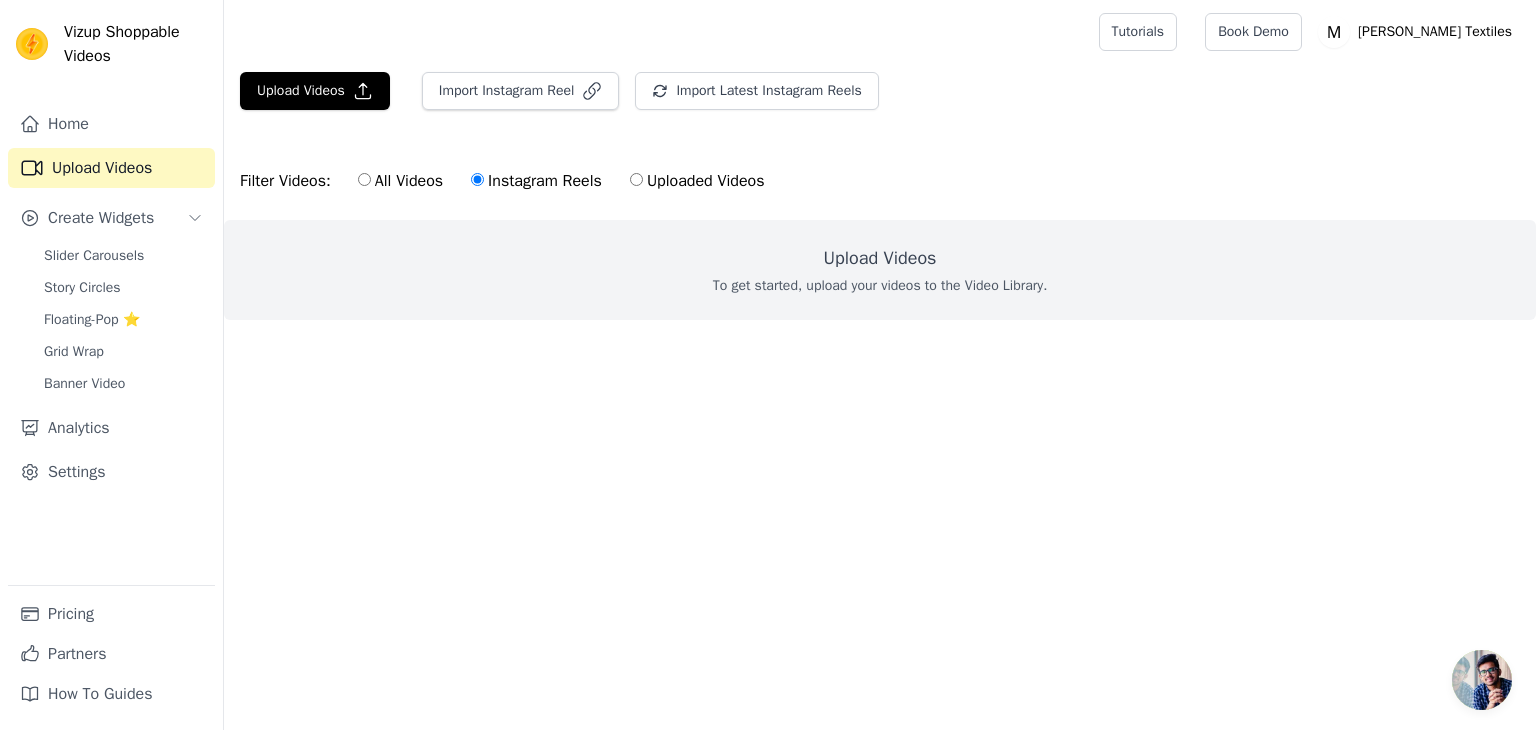 click on "Instagram Reels" at bounding box center (536, 181) 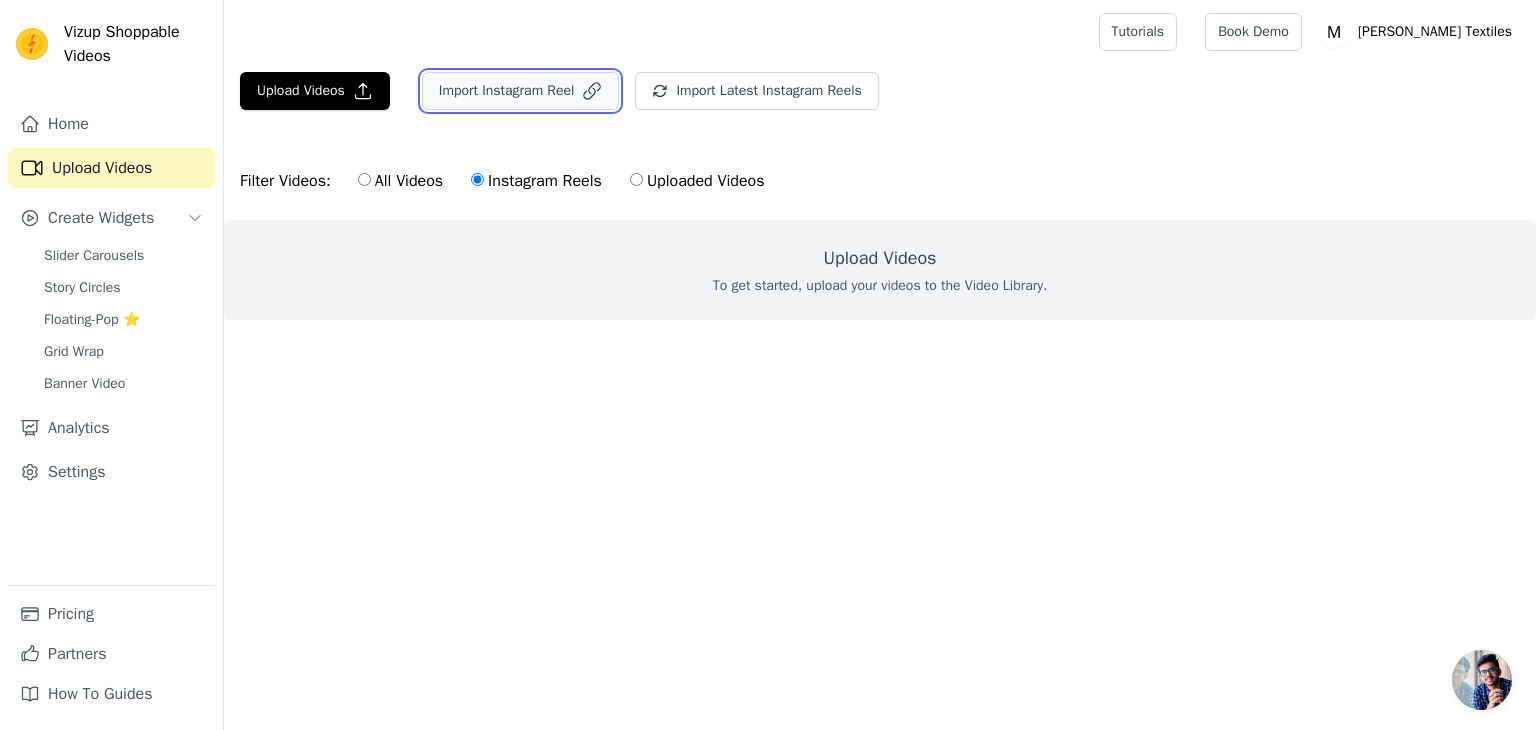 click on "Import Instagram Reel" at bounding box center (521, 91) 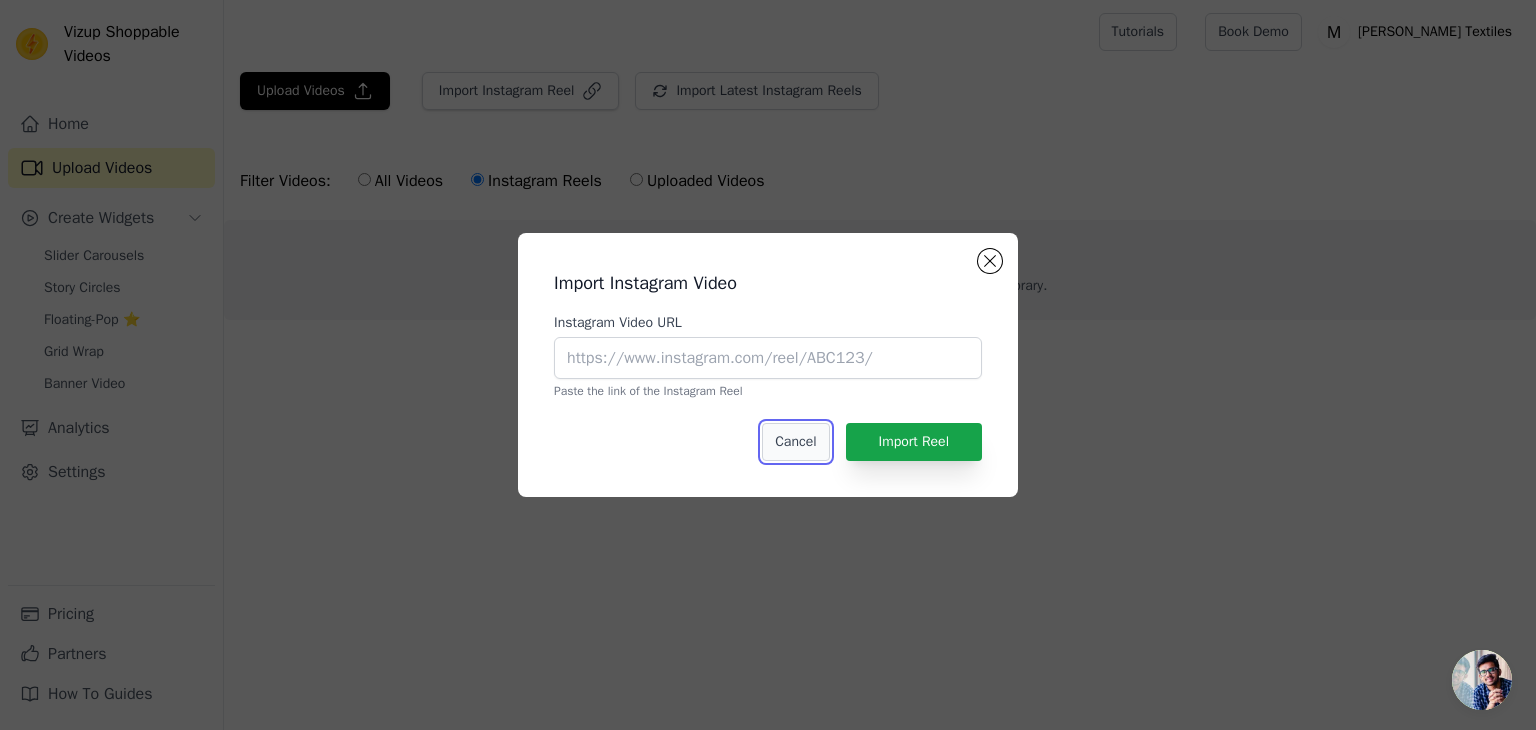 click on "Cancel" at bounding box center [795, 442] 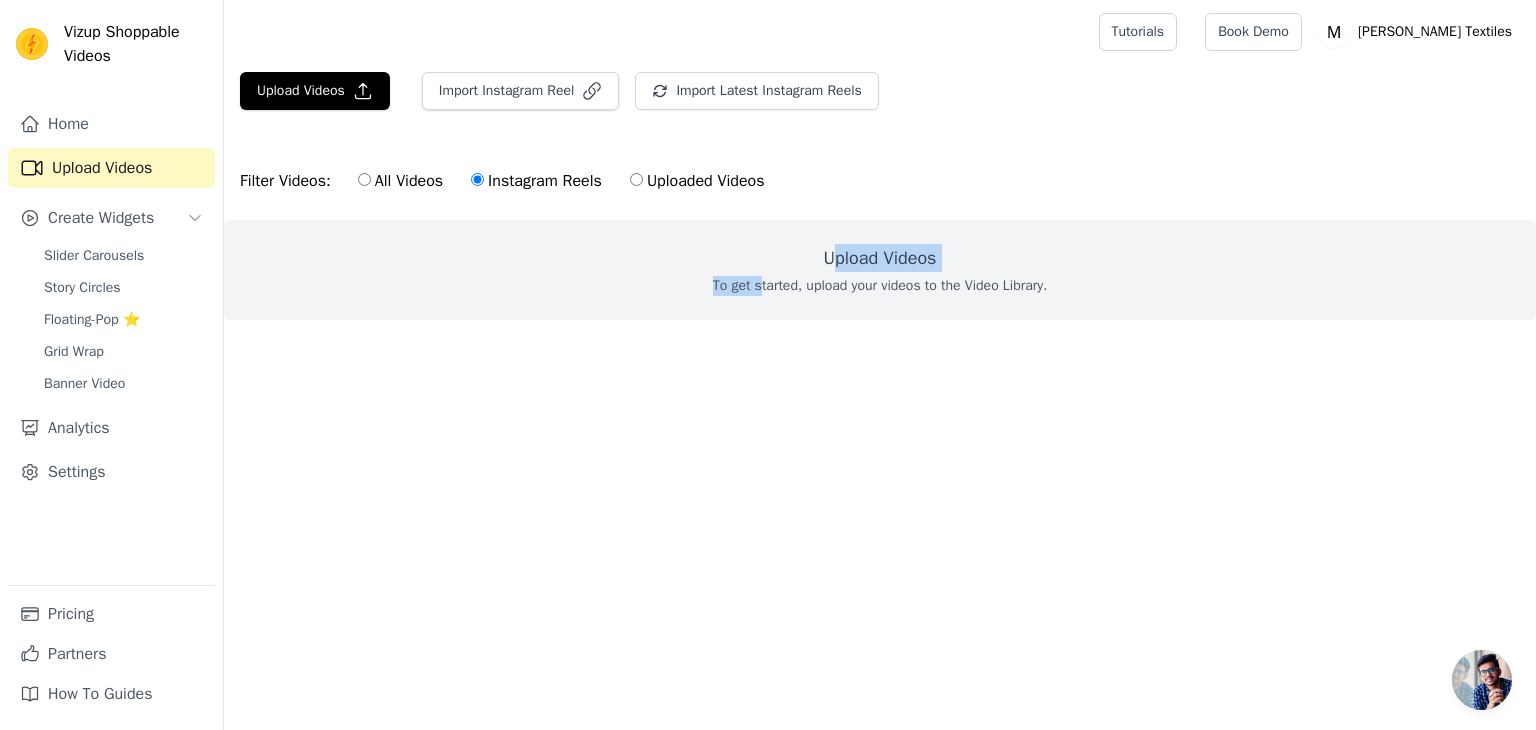 drag, startPoint x: 756, startPoint y: 251, endPoint x: 827, endPoint y: 245, distance: 71.25307 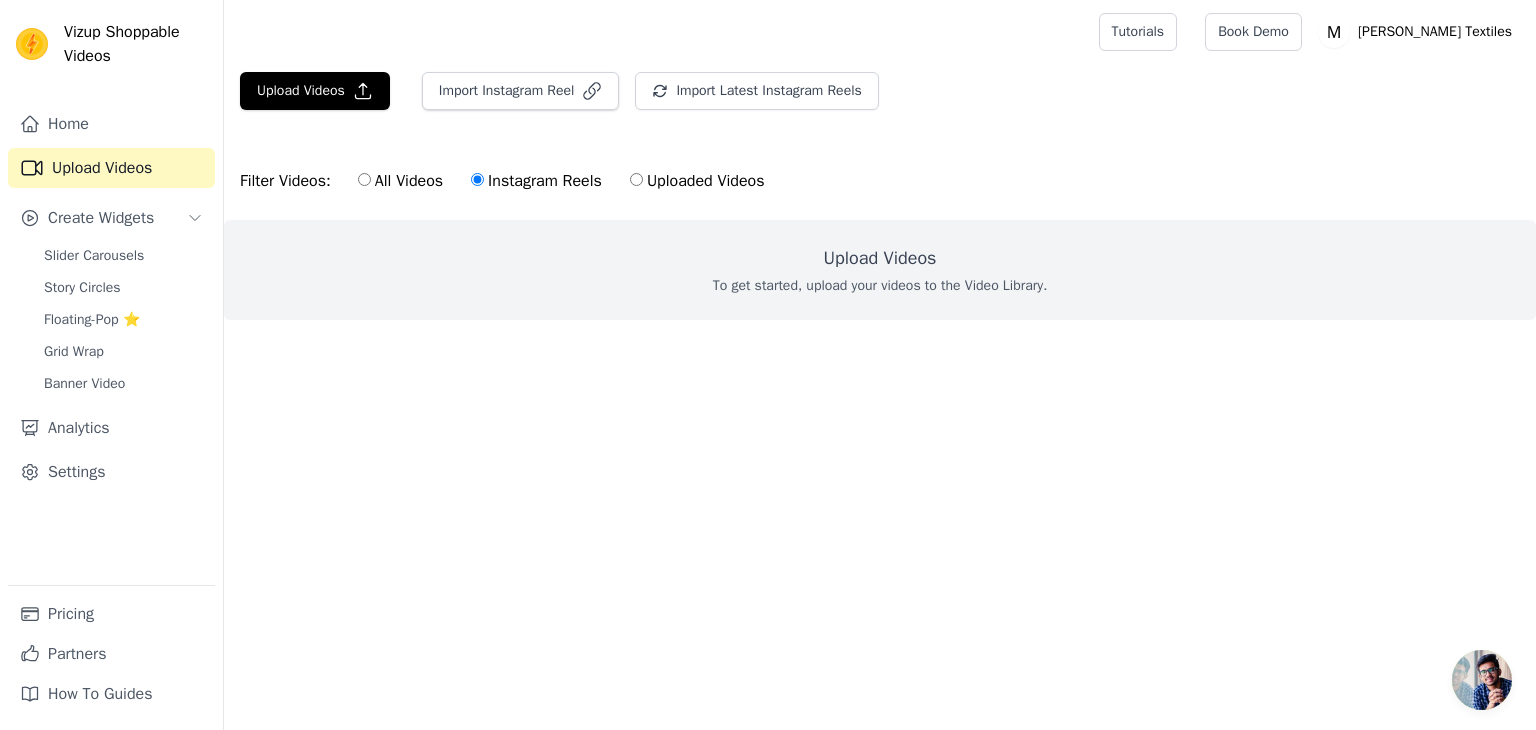 click on "Upload Videos   To get started, upload your videos to the Video Library." at bounding box center [880, 270] 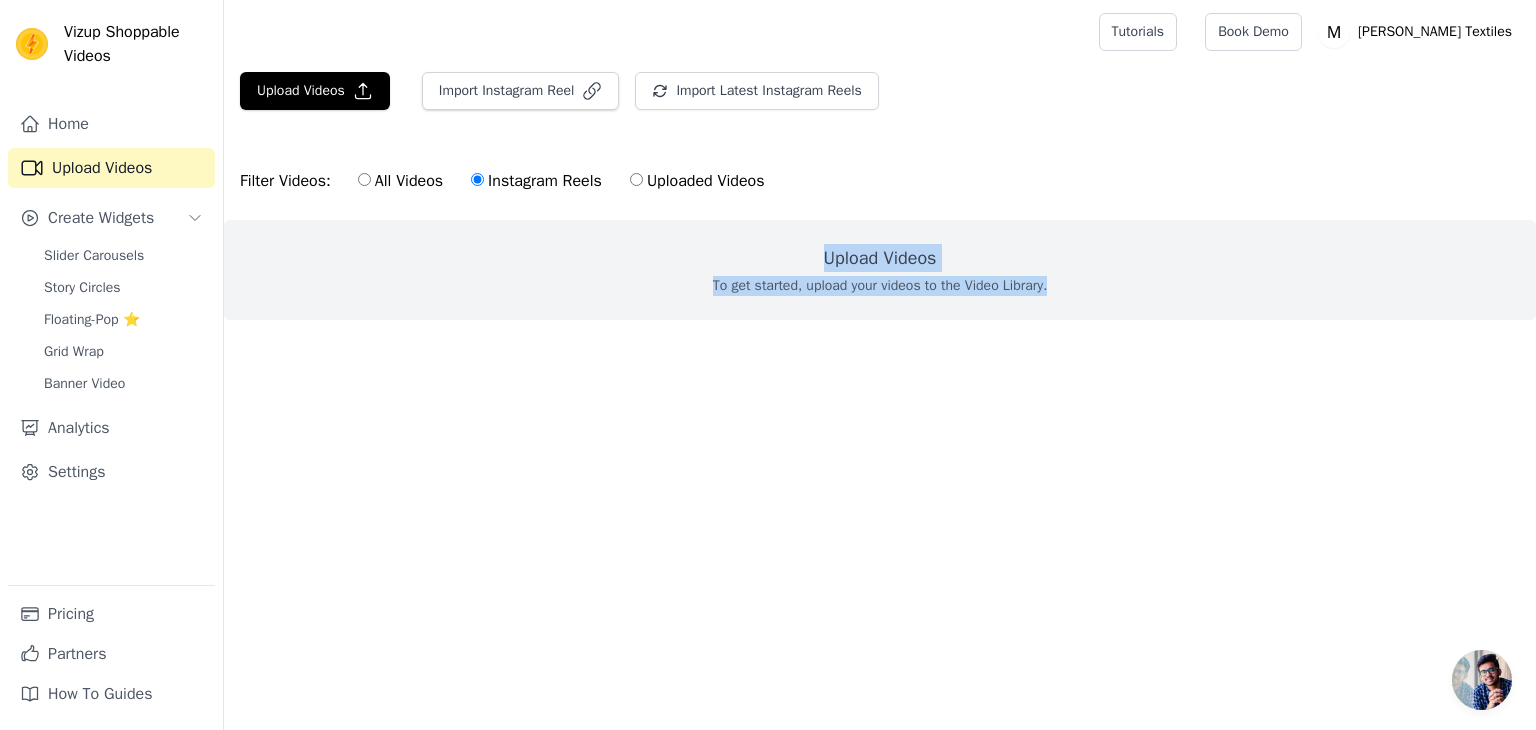 drag, startPoint x: 826, startPoint y: 249, endPoint x: 1071, endPoint y: 286, distance: 247.77812 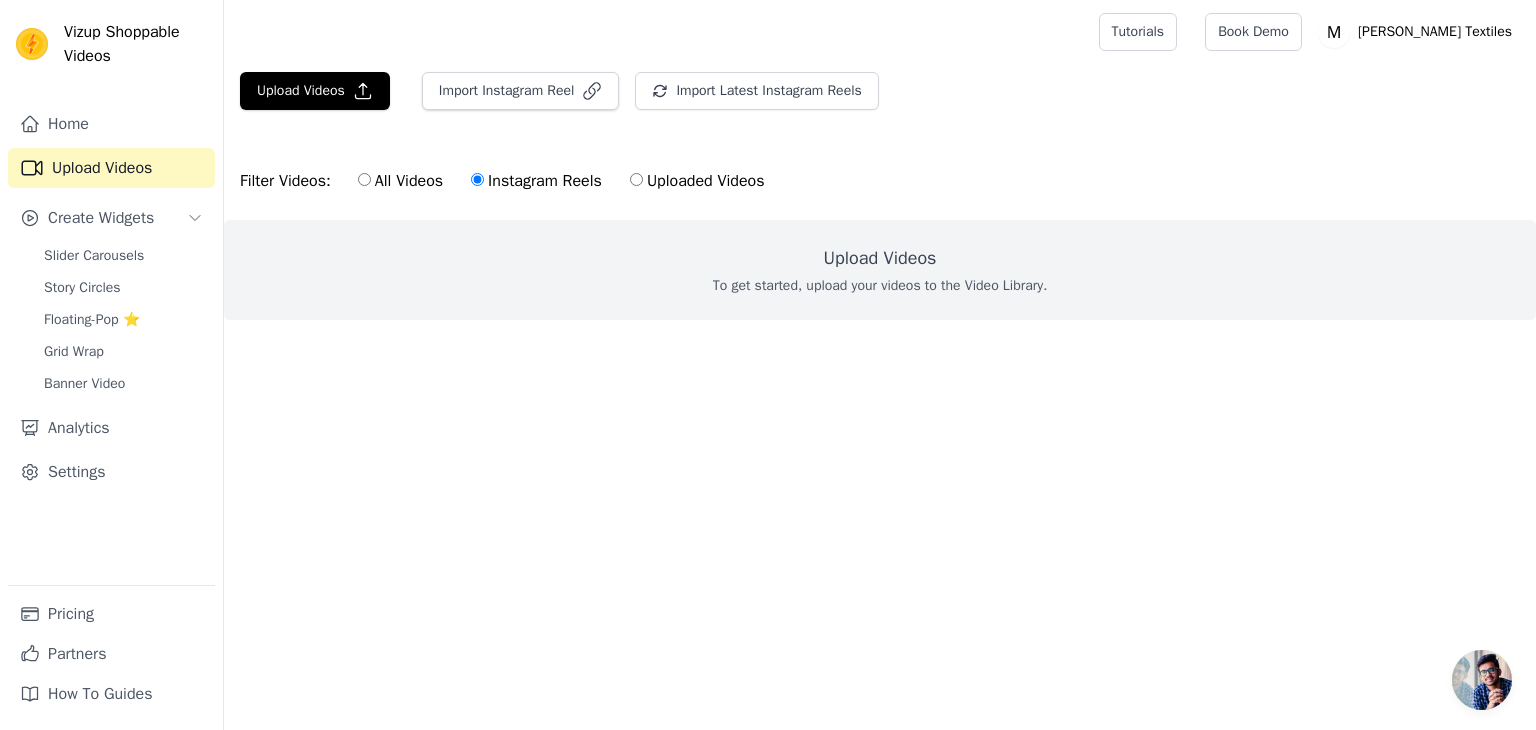 click at bounding box center [880, 336] 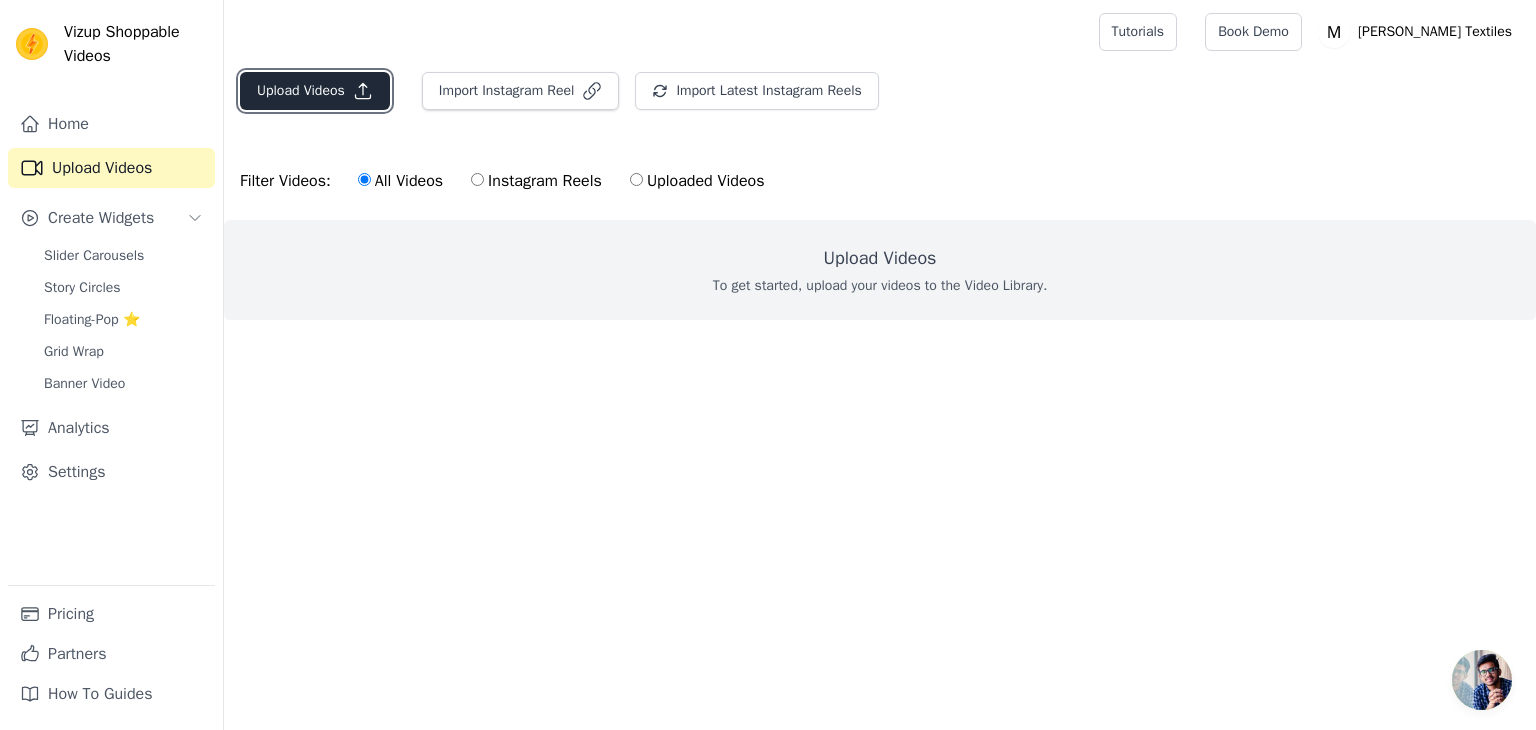 click on "Upload Videos" at bounding box center (315, 91) 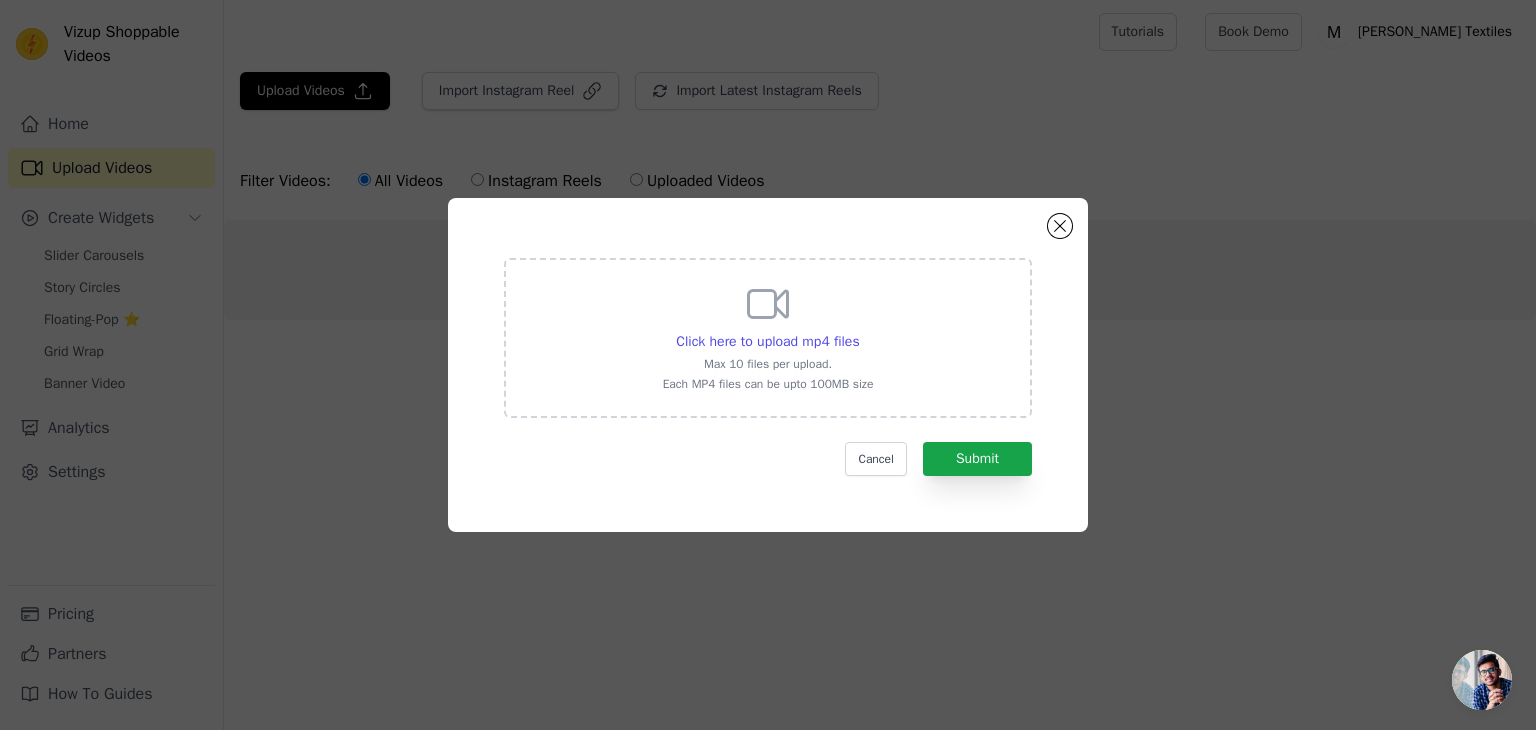 click on "Click here to upload mp4 files     Max 10 files per upload.   Each MP4 files can be upto 100MB size" at bounding box center (768, 338) 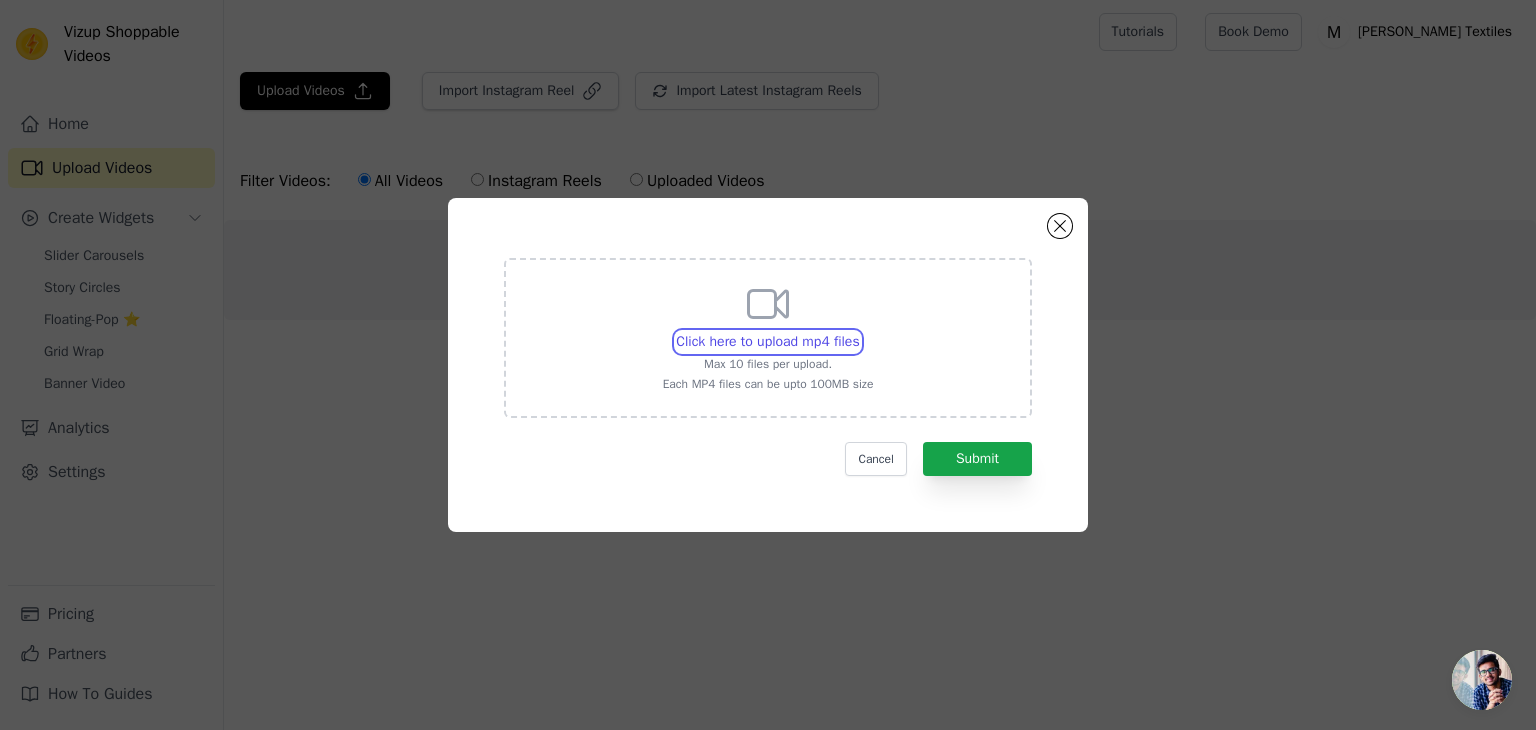 type on "C:\fakepath\Shorts 321.mp4" 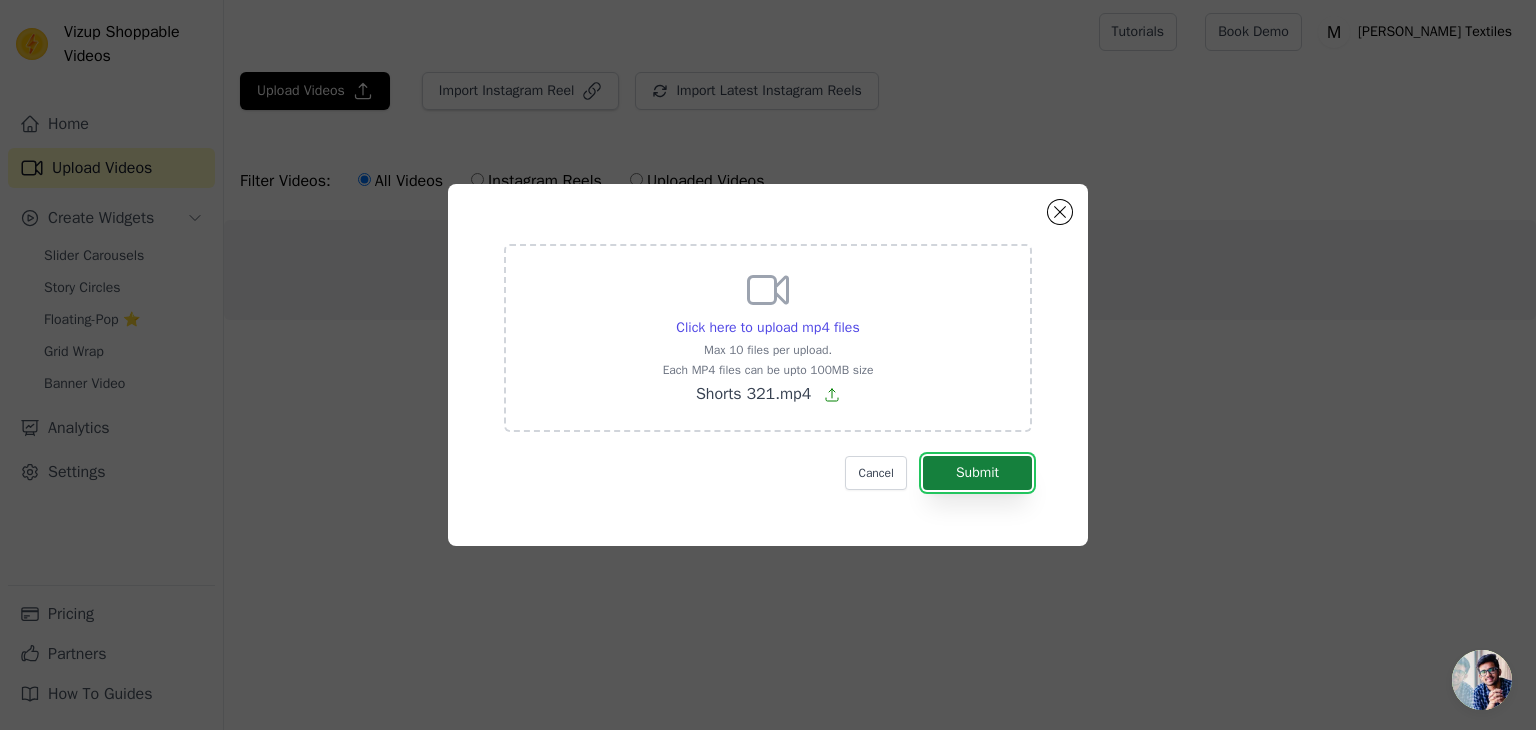 click on "Submit" at bounding box center (977, 473) 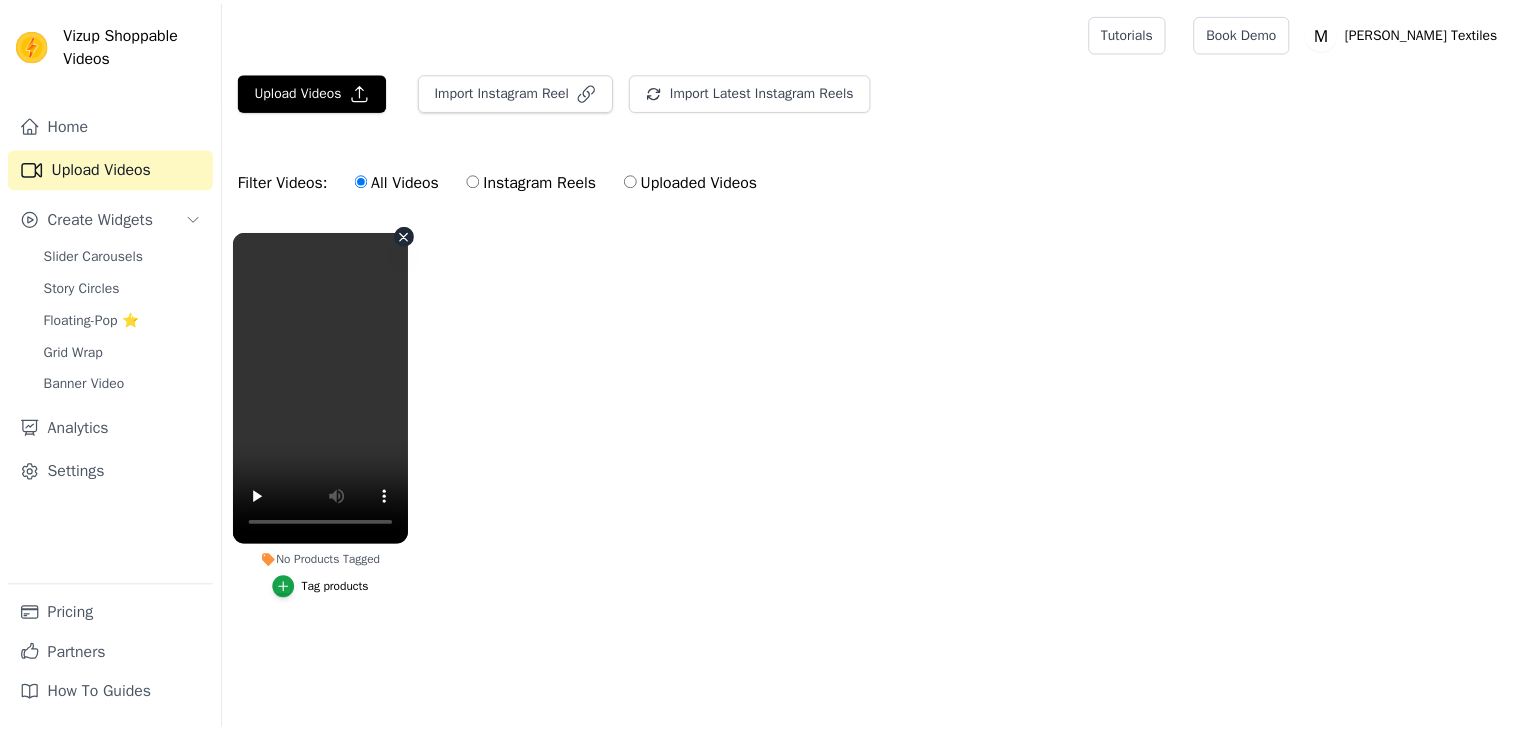 scroll, scrollTop: 0, scrollLeft: 0, axis: both 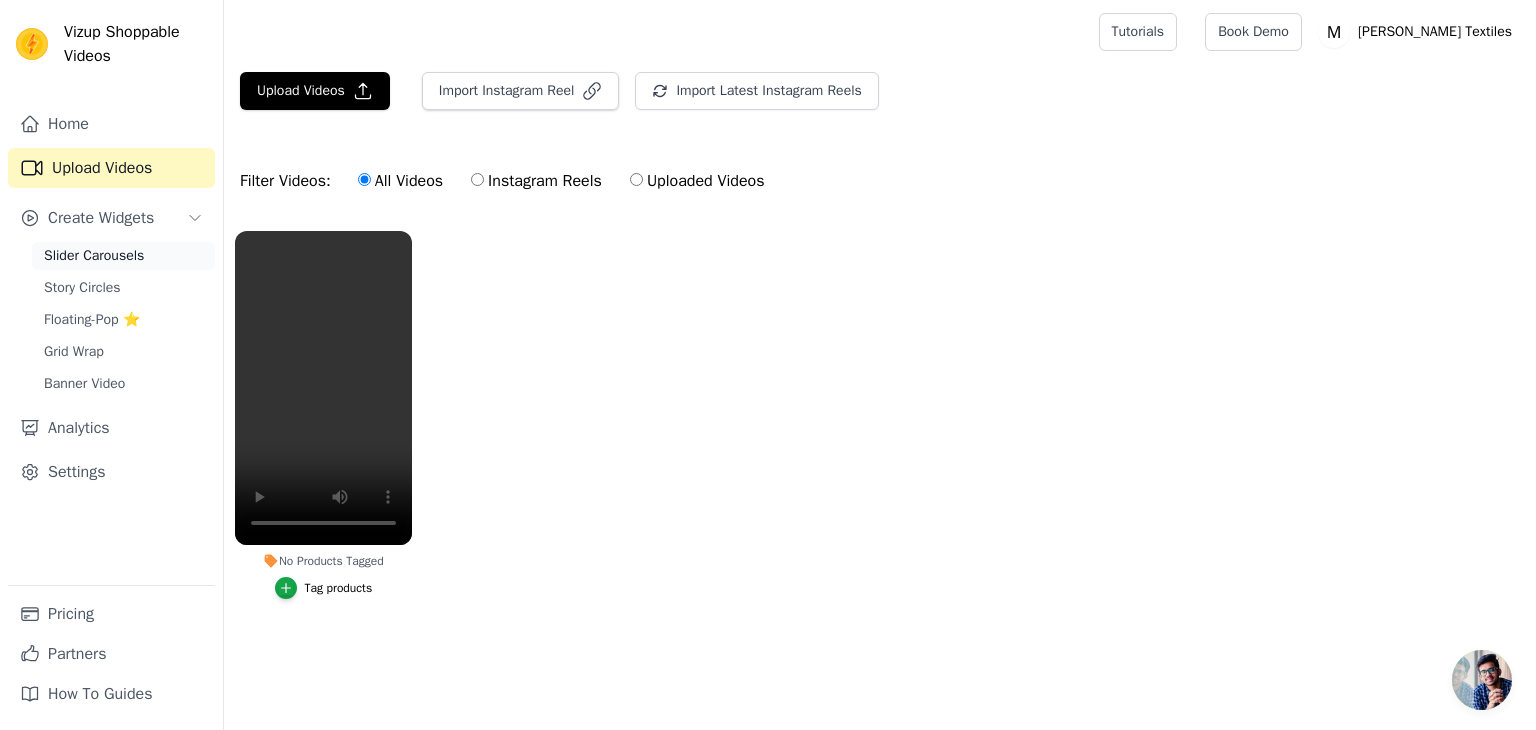 click on "Slider Carousels" at bounding box center [94, 256] 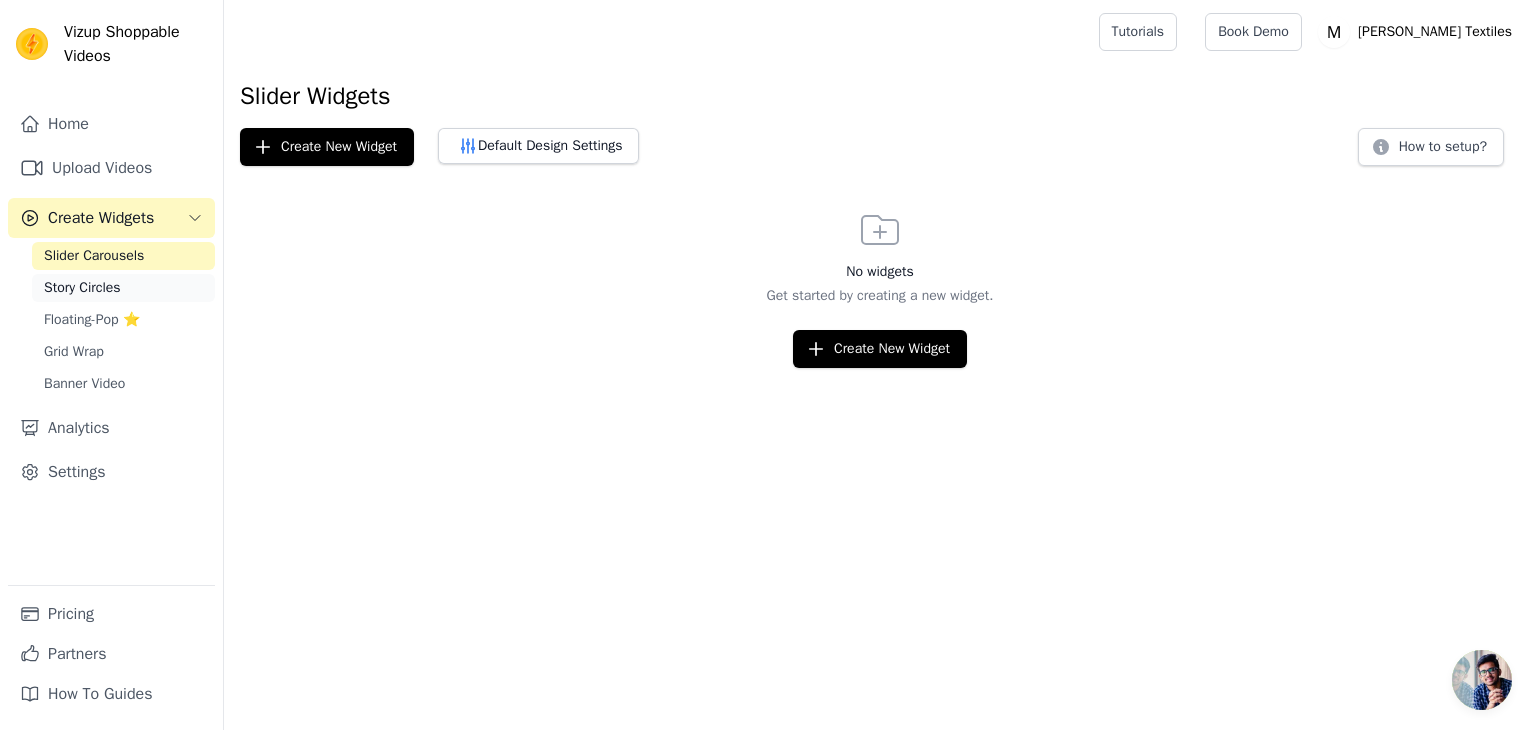 click on "Story Circles" at bounding box center [82, 288] 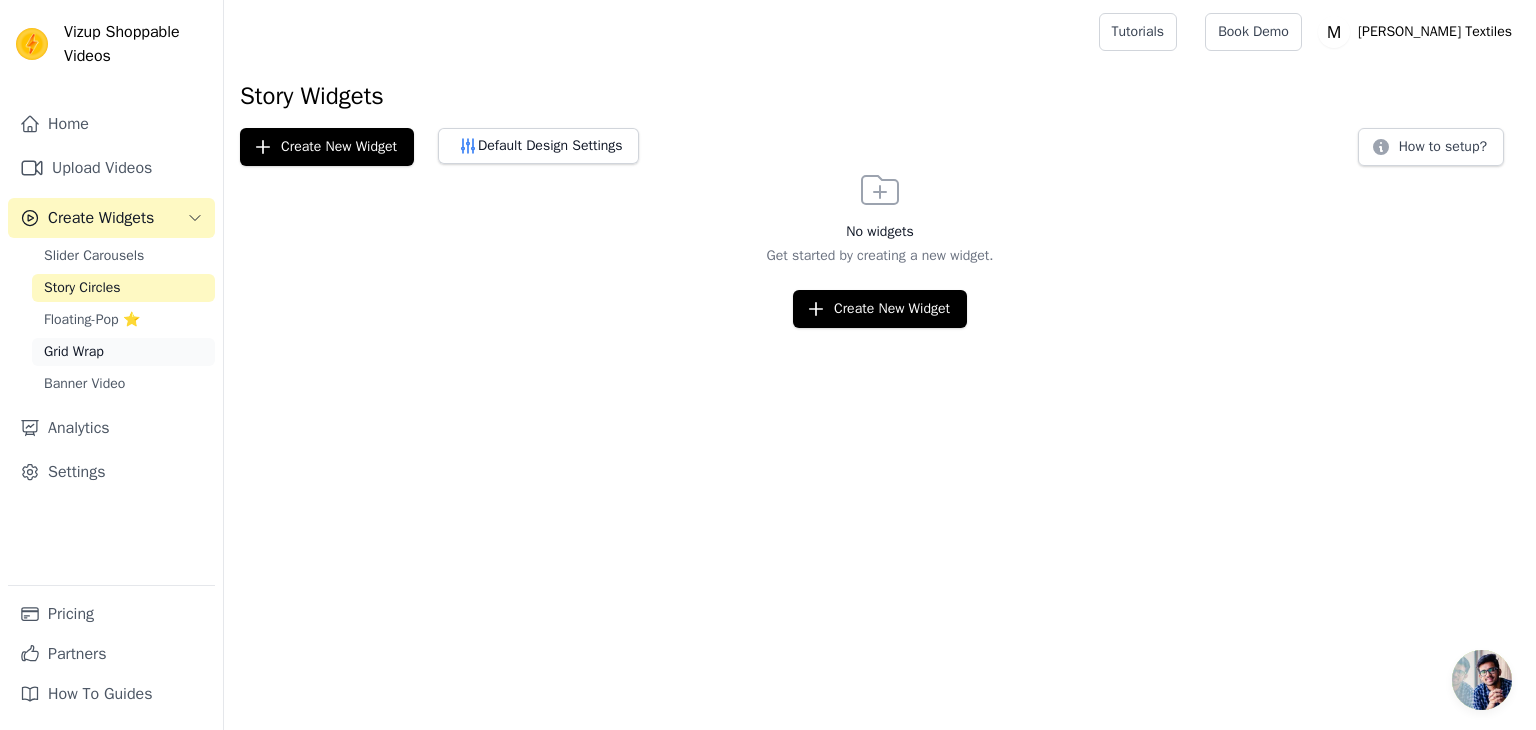 click on "Grid Wrap" at bounding box center [74, 352] 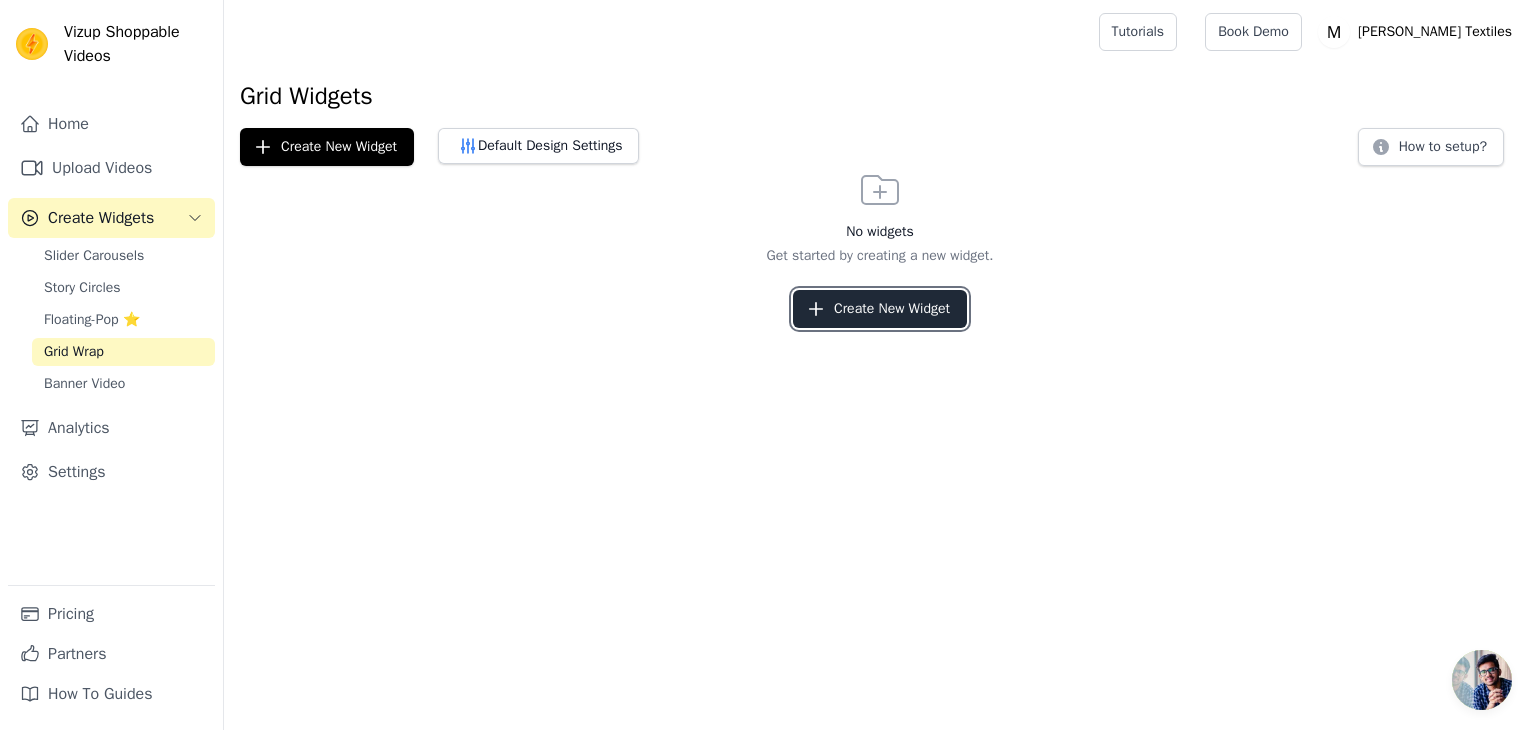 click on "Create New Widget" at bounding box center (880, 309) 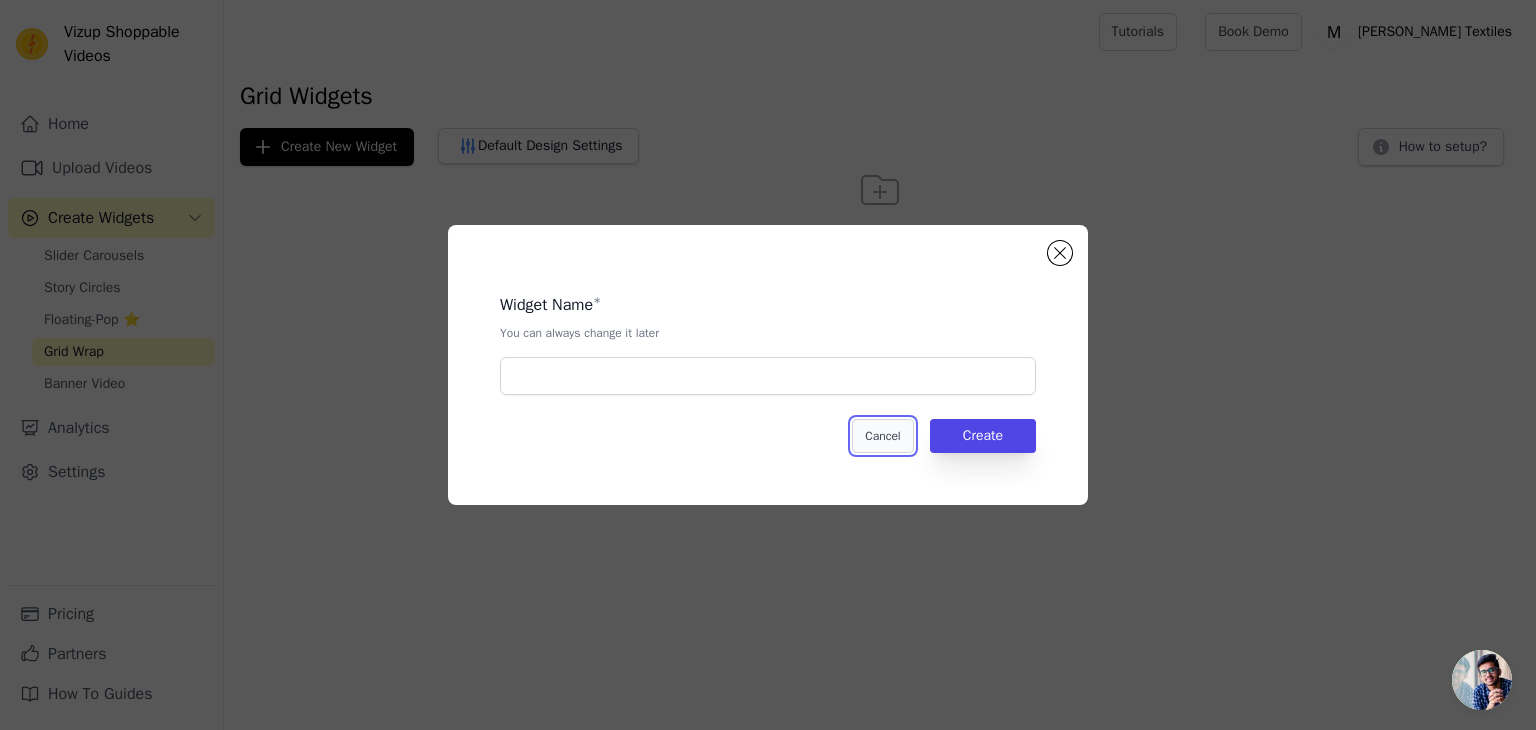 drag, startPoint x: 897, startPoint y: 433, endPoint x: 350, endPoint y: 419, distance: 547.17914 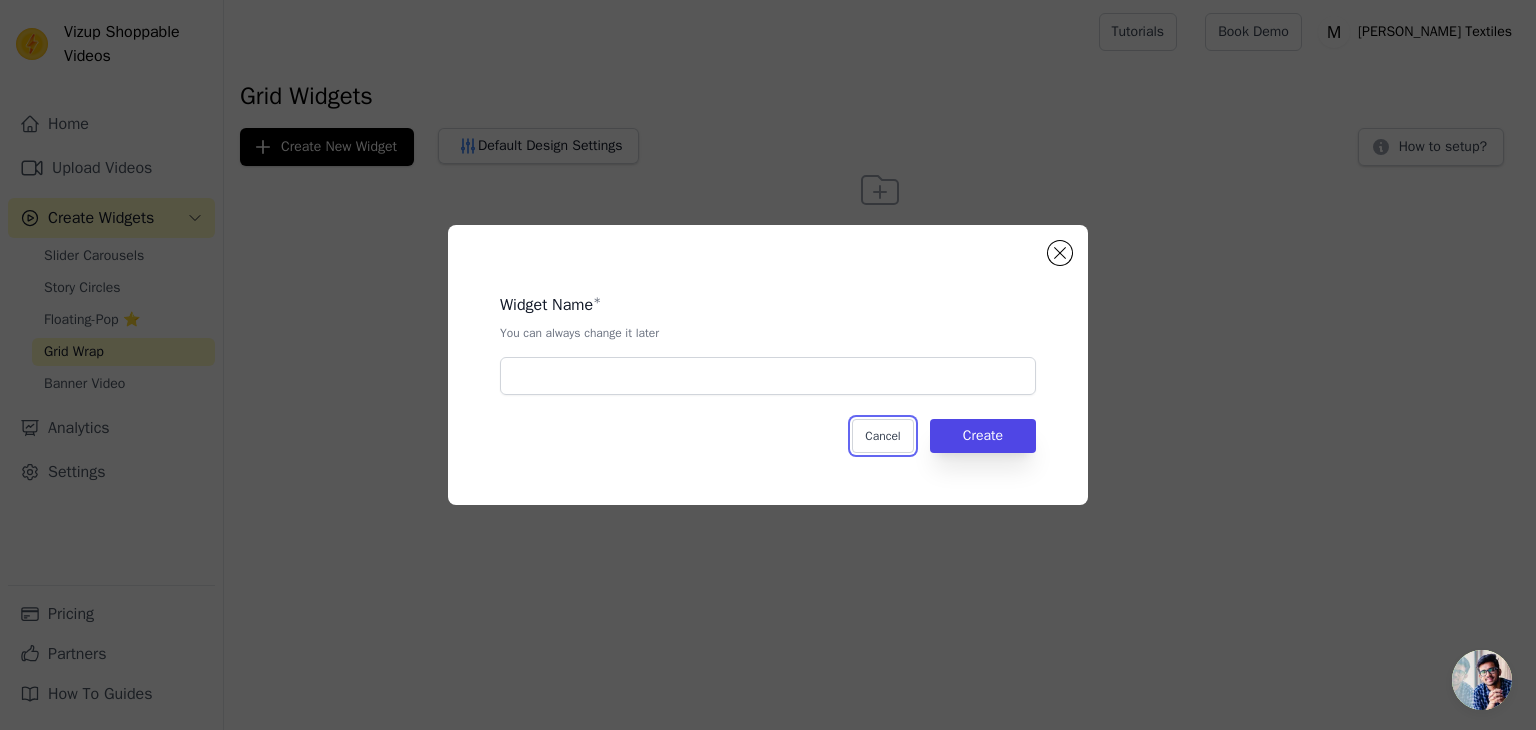 click on "Cancel" at bounding box center [882, 436] 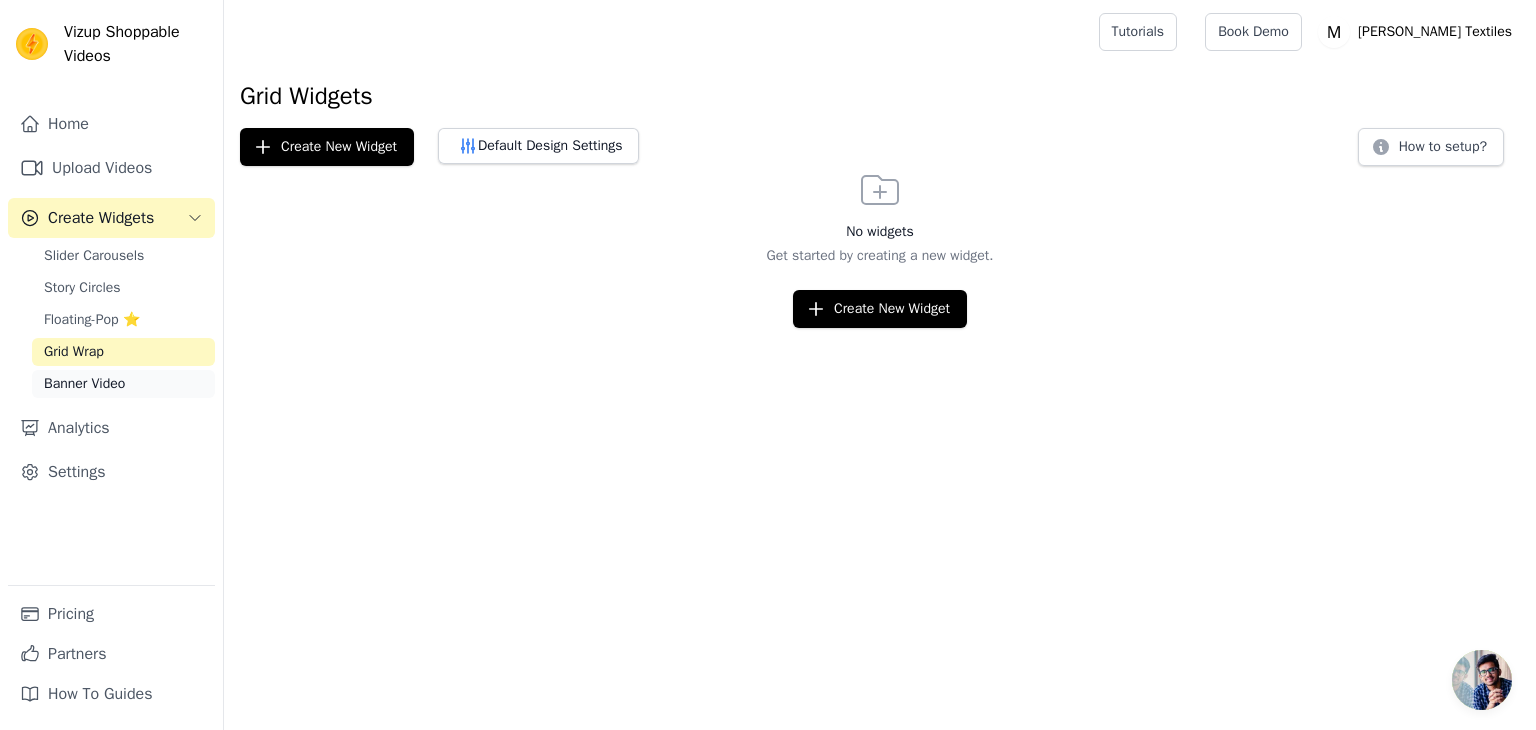 click on "Banner Video" at bounding box center (84, 384) 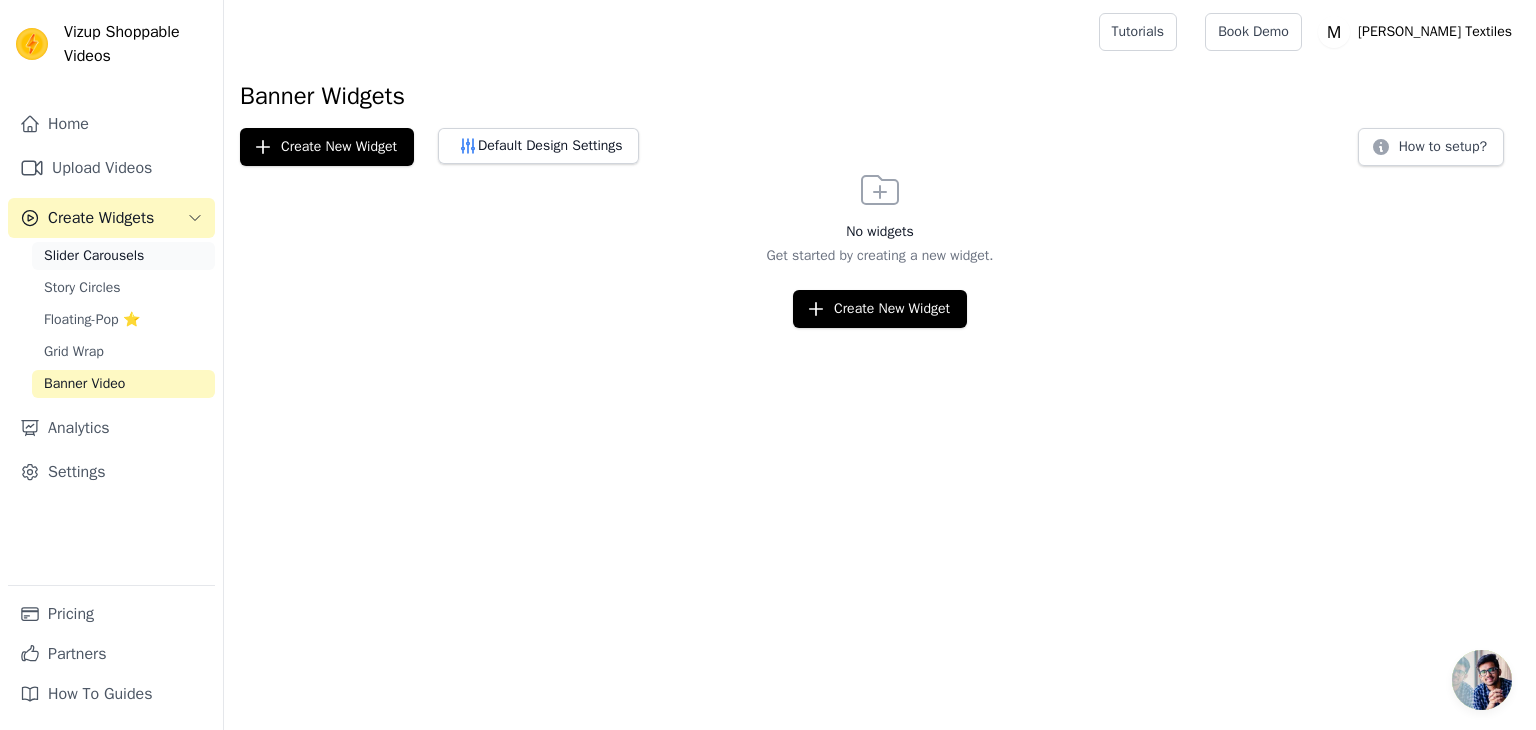 click on "Slider Carousels" at bounding box center [94, 256] 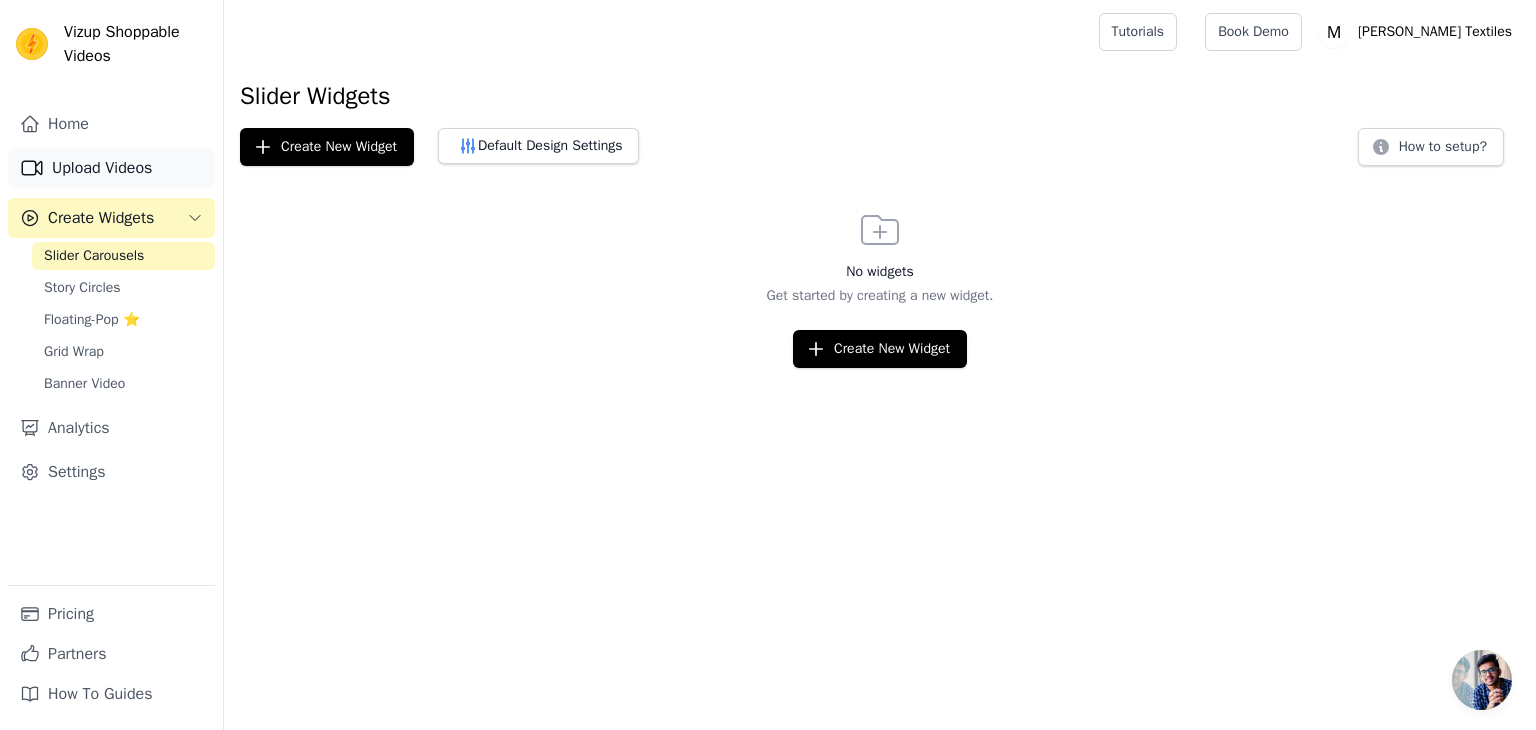 click on "Upload Videos" at bounding box center (111, 168) 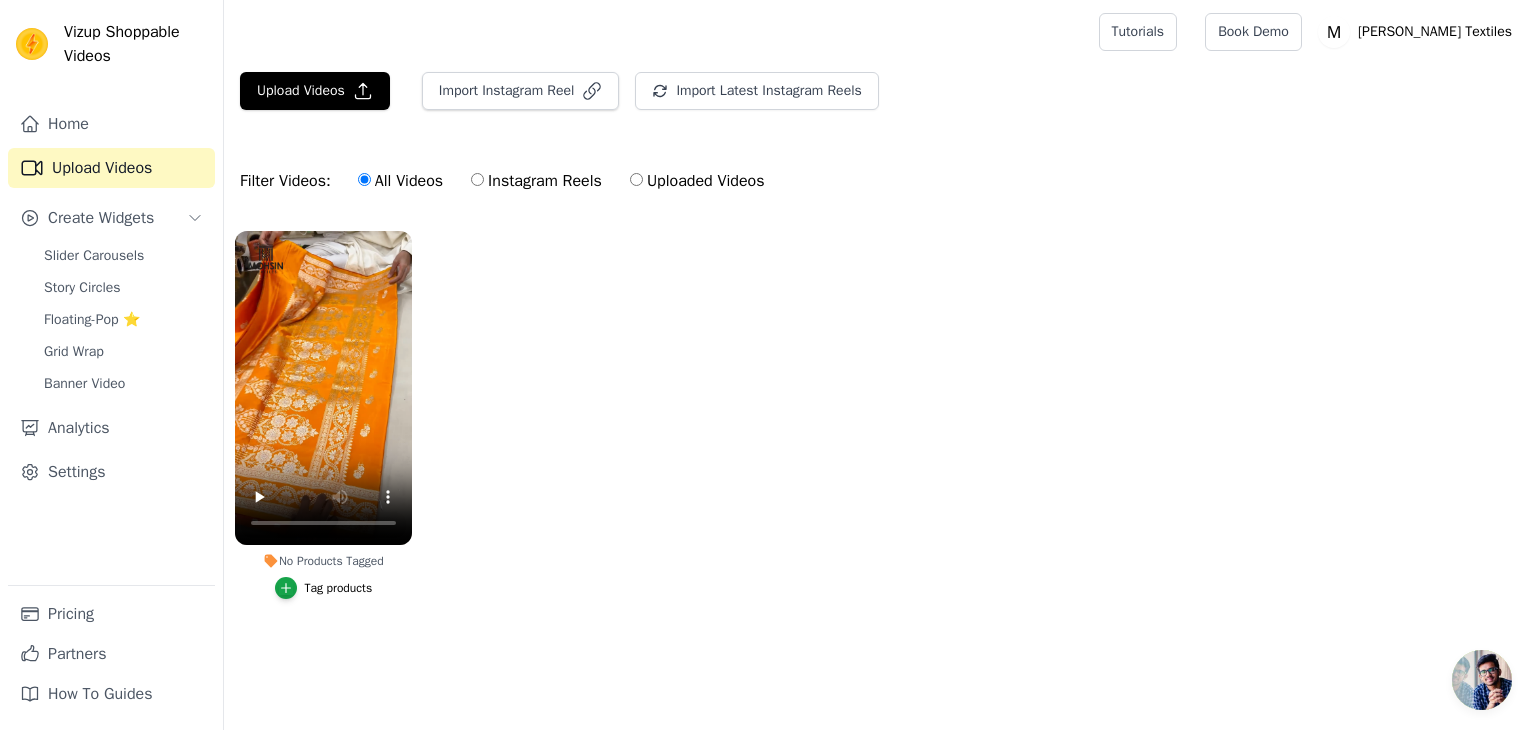 click on "Tag products" at bounding box center [339, 588] 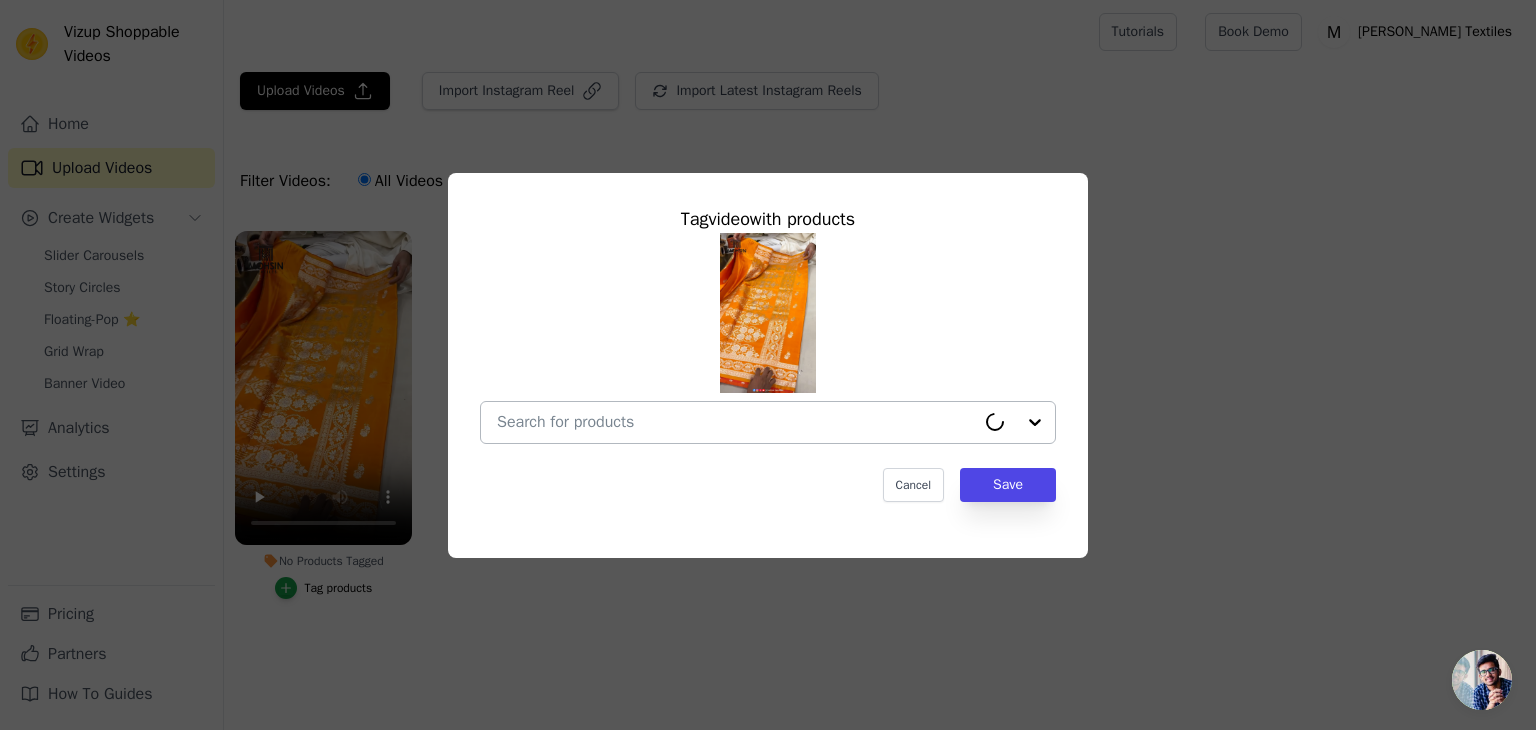 click on "No Products Tagged     Tag  video  with products                         Cancel   Save     Tag products" at bounding box center [736, 422] 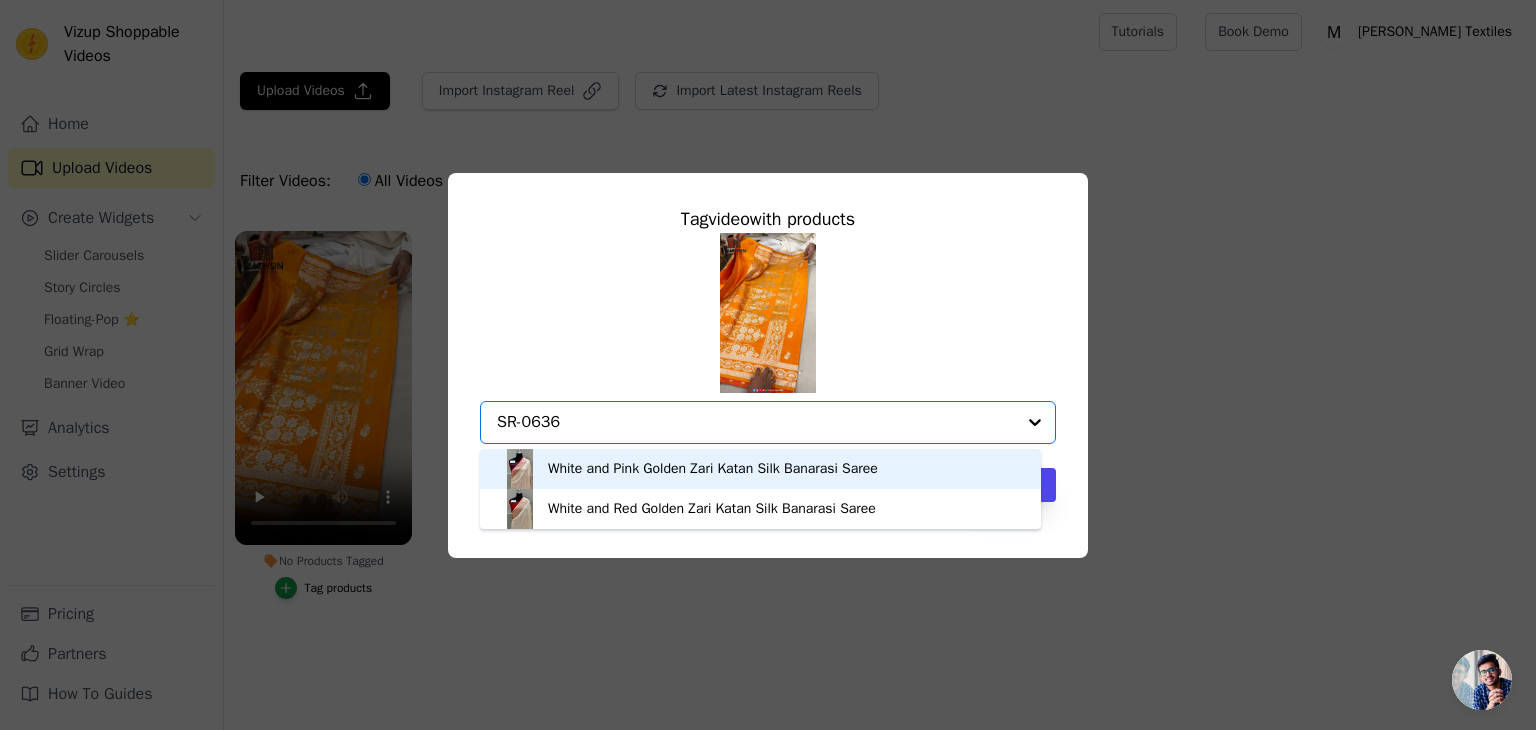 click on "SR-0636" at bounding box center [756, 422] 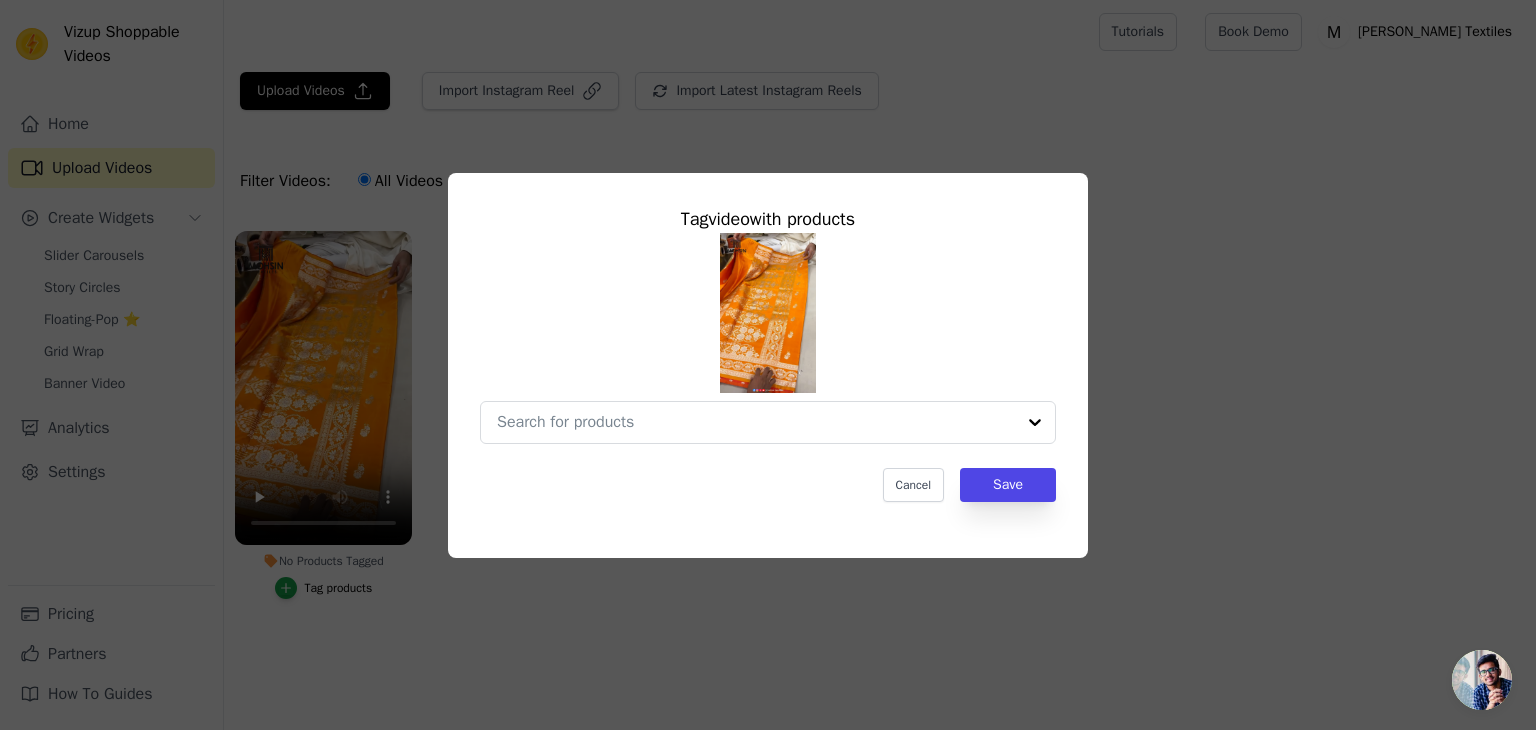 click at bounding box center [768, 313] 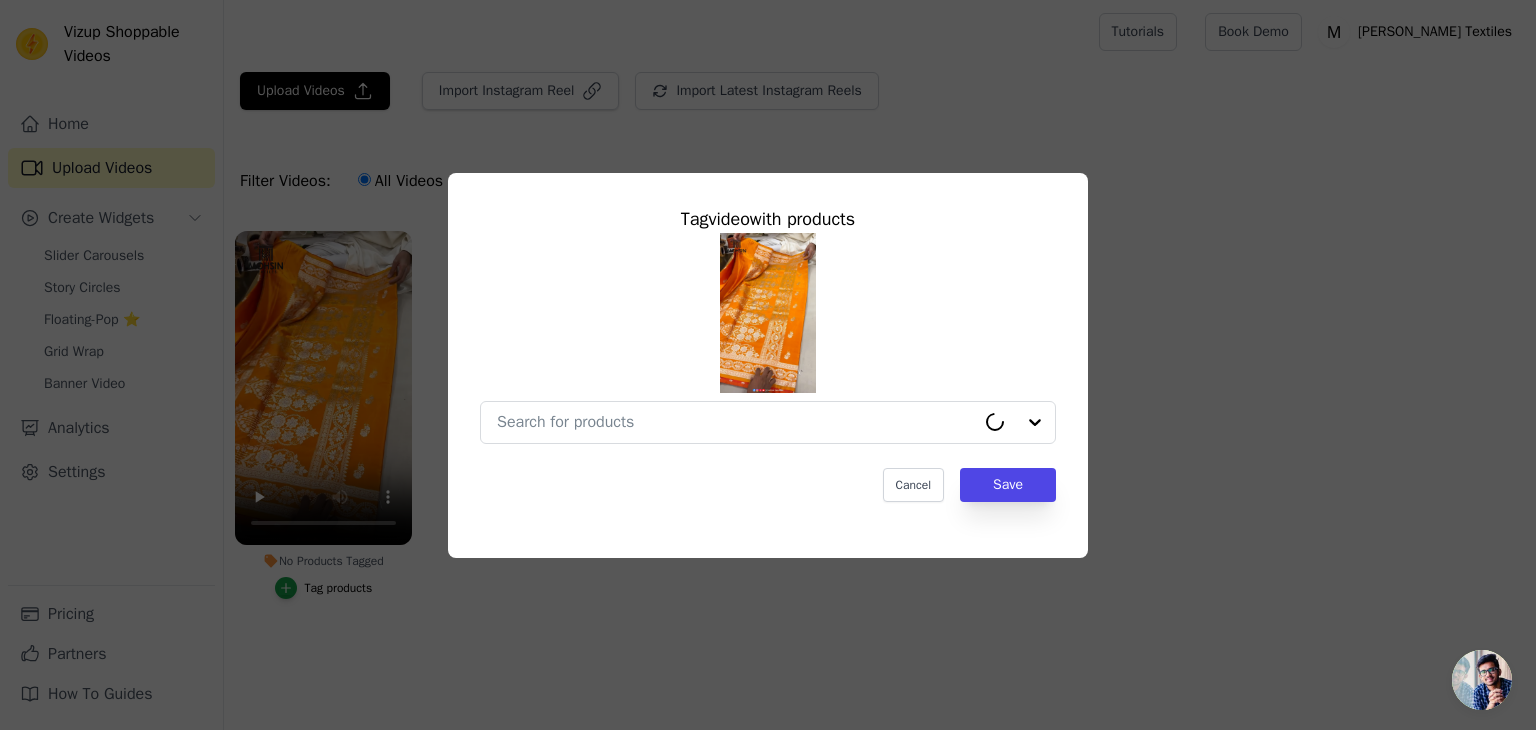 click at bounding box center [768, 313] 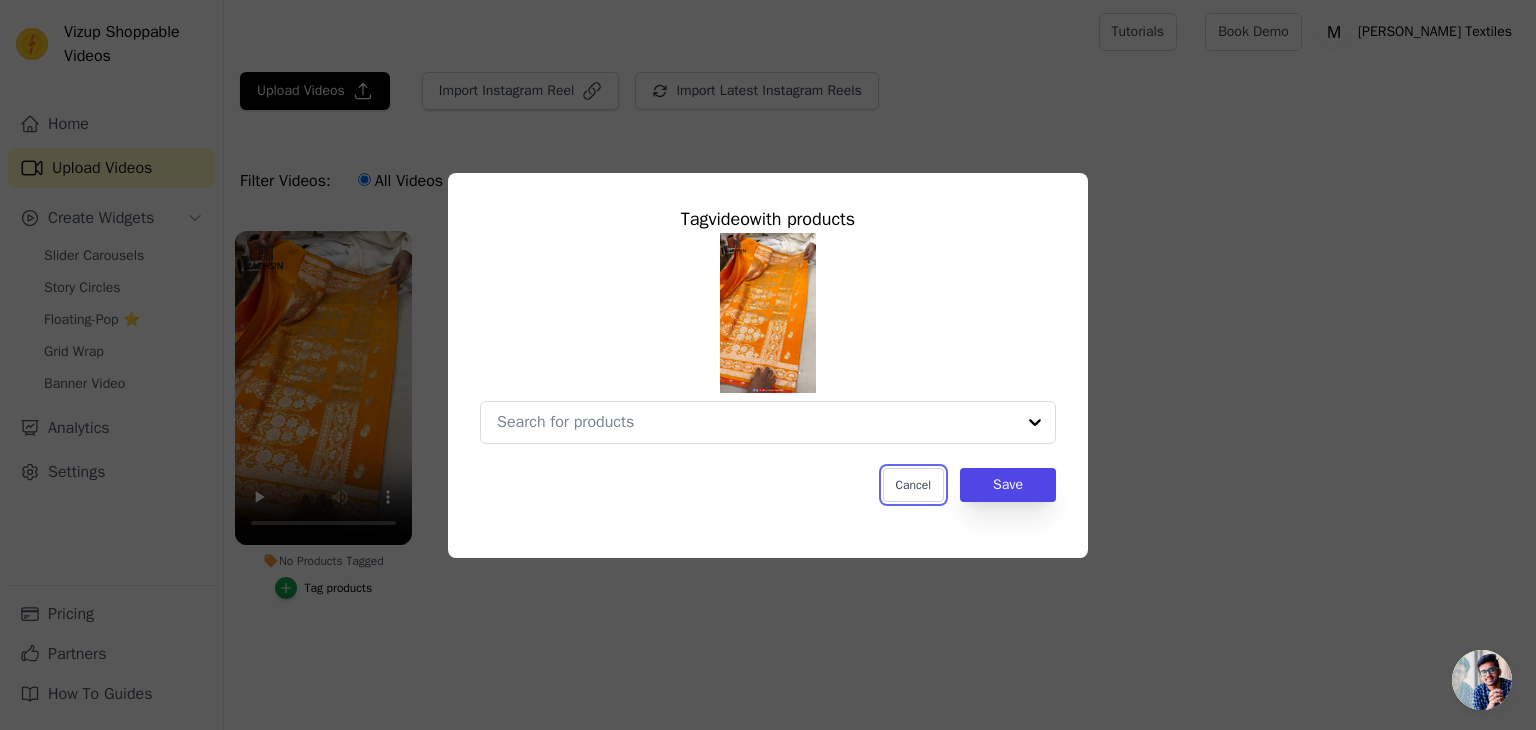 drag, startPoint x: 896, startPoint y: 478, endPoint x: 811, endPoint y: 489, distance: 85.70881 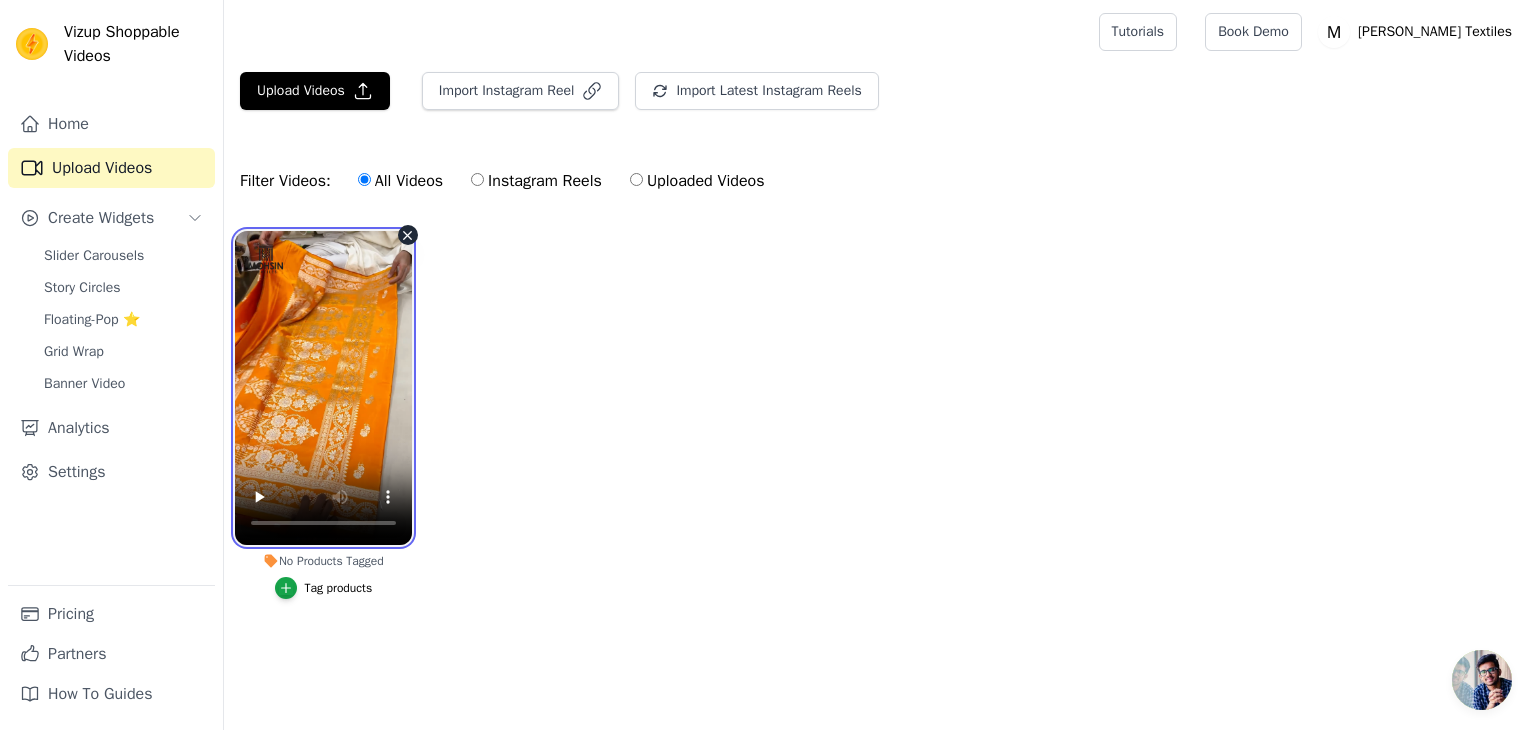 type 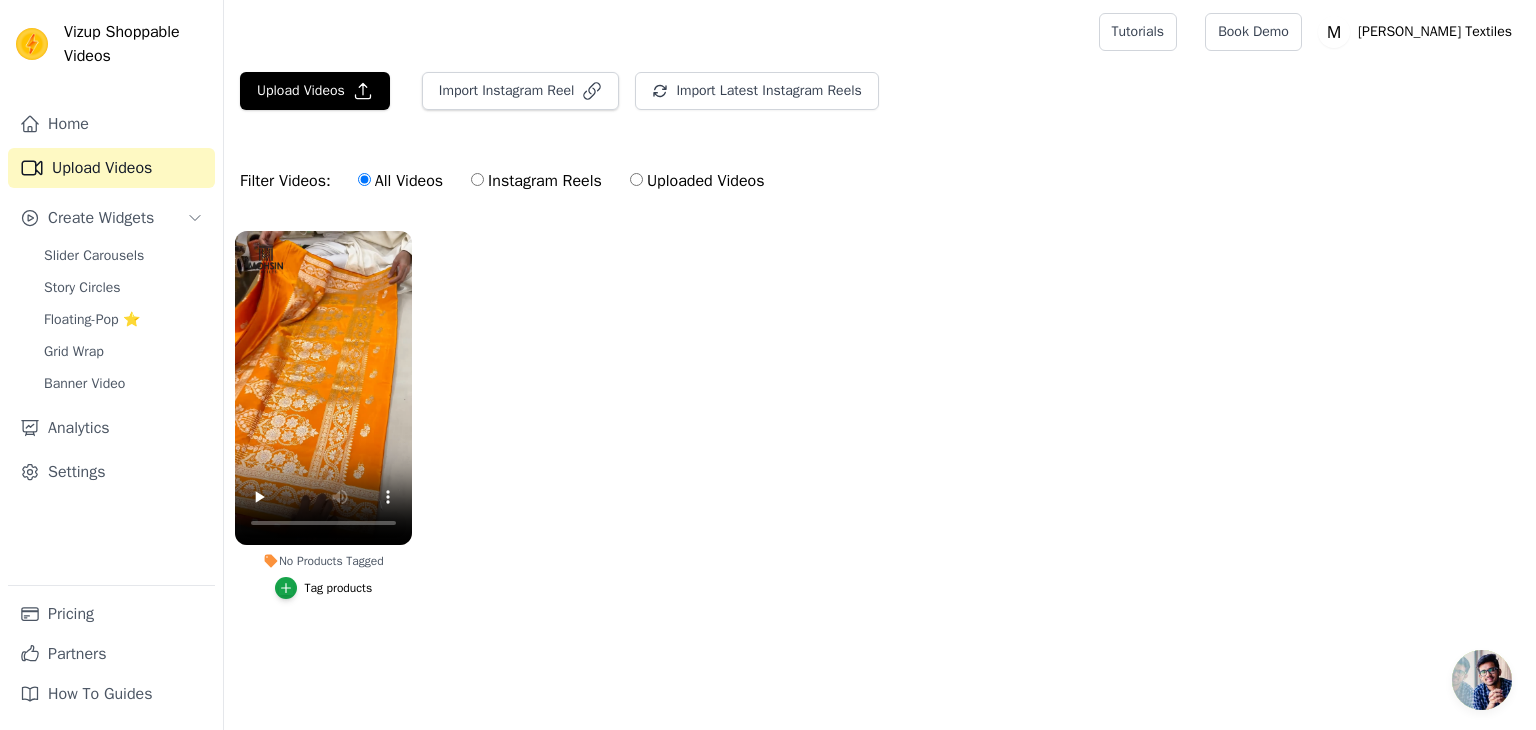 click on "Tag products" at bounding box center [339, 588] 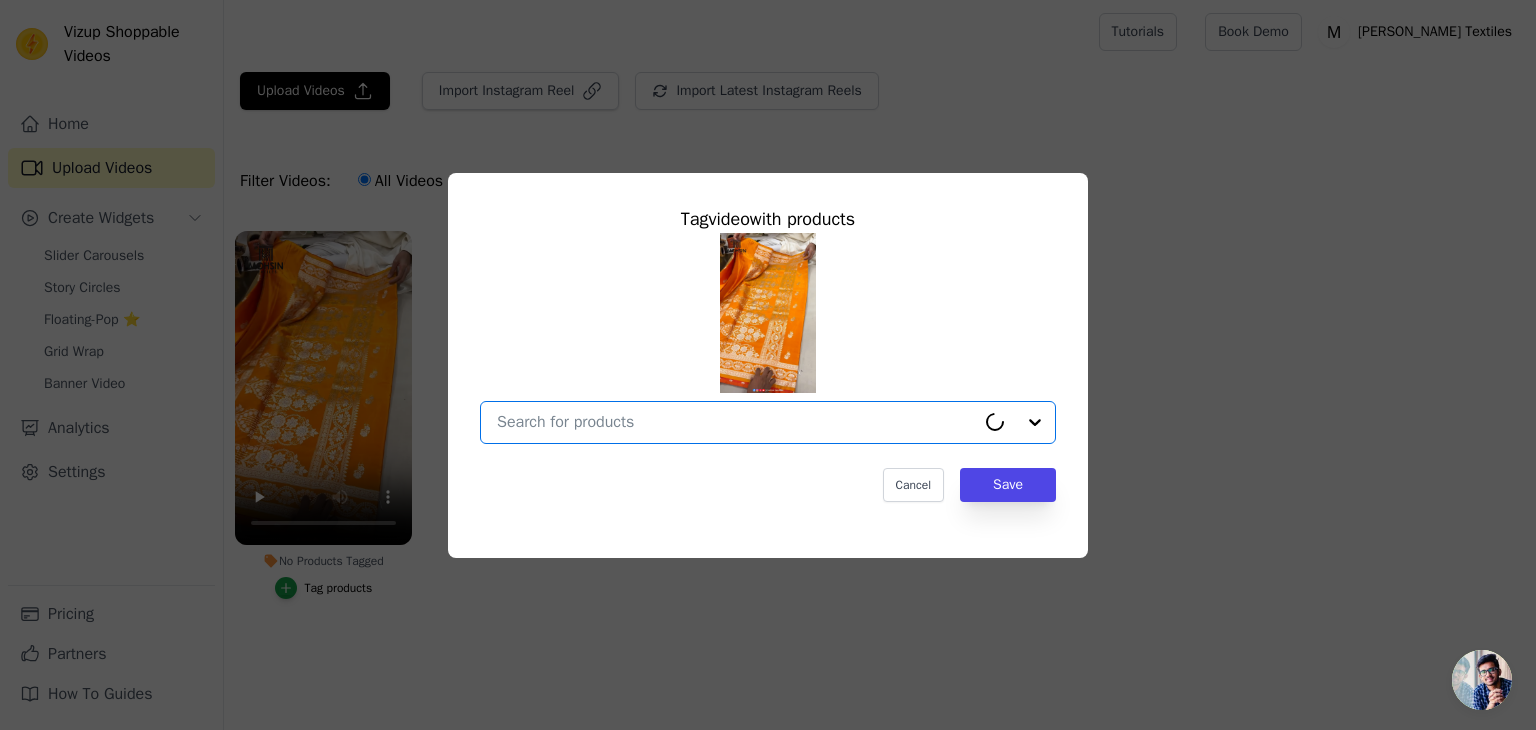 click on "No Products Tagged     Tag  video  with products       Option undefined, selected.   Select is focused, type to refine list, press down to open the menu.                   Cancel   Save     Tag products" at bounding box center (736, 422) 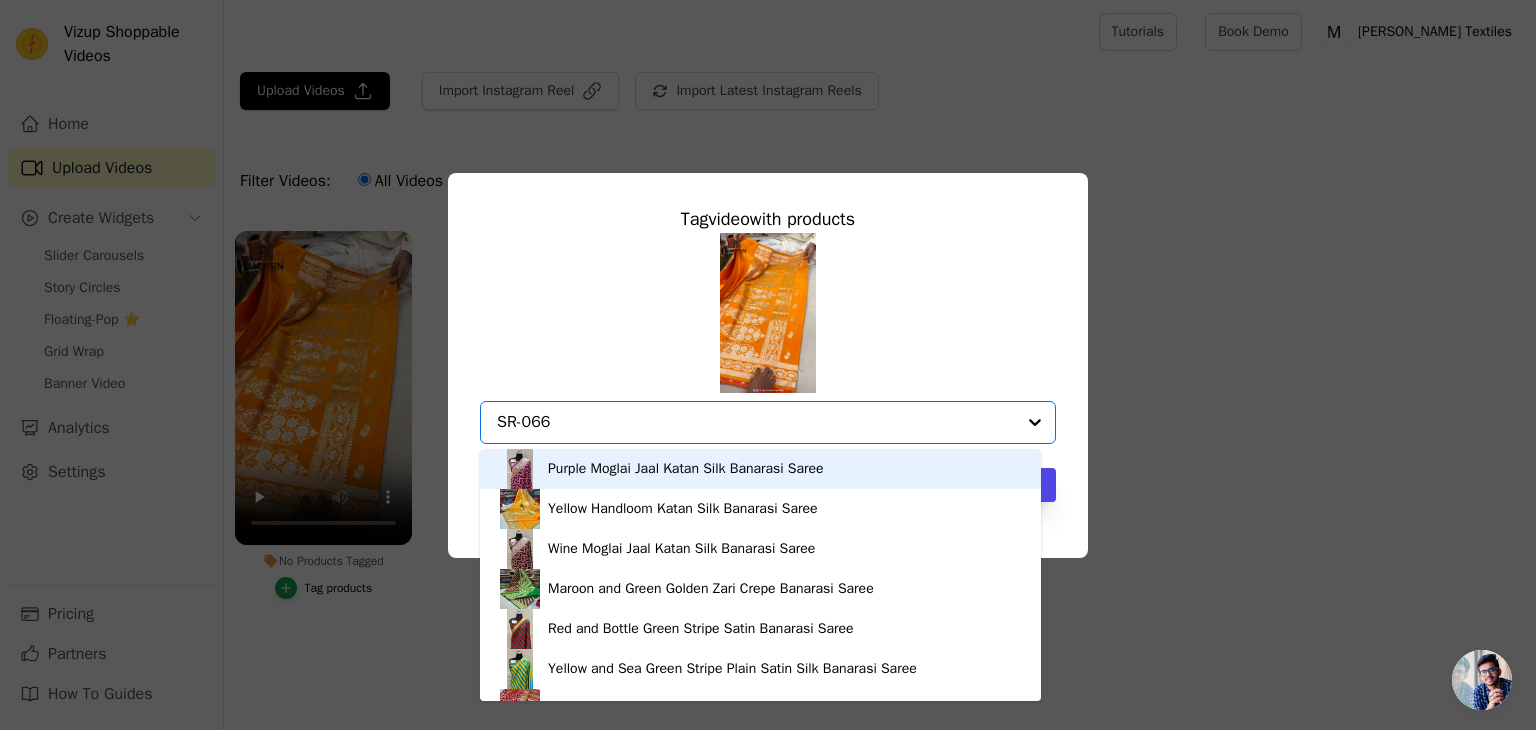 type on "SR-0663" 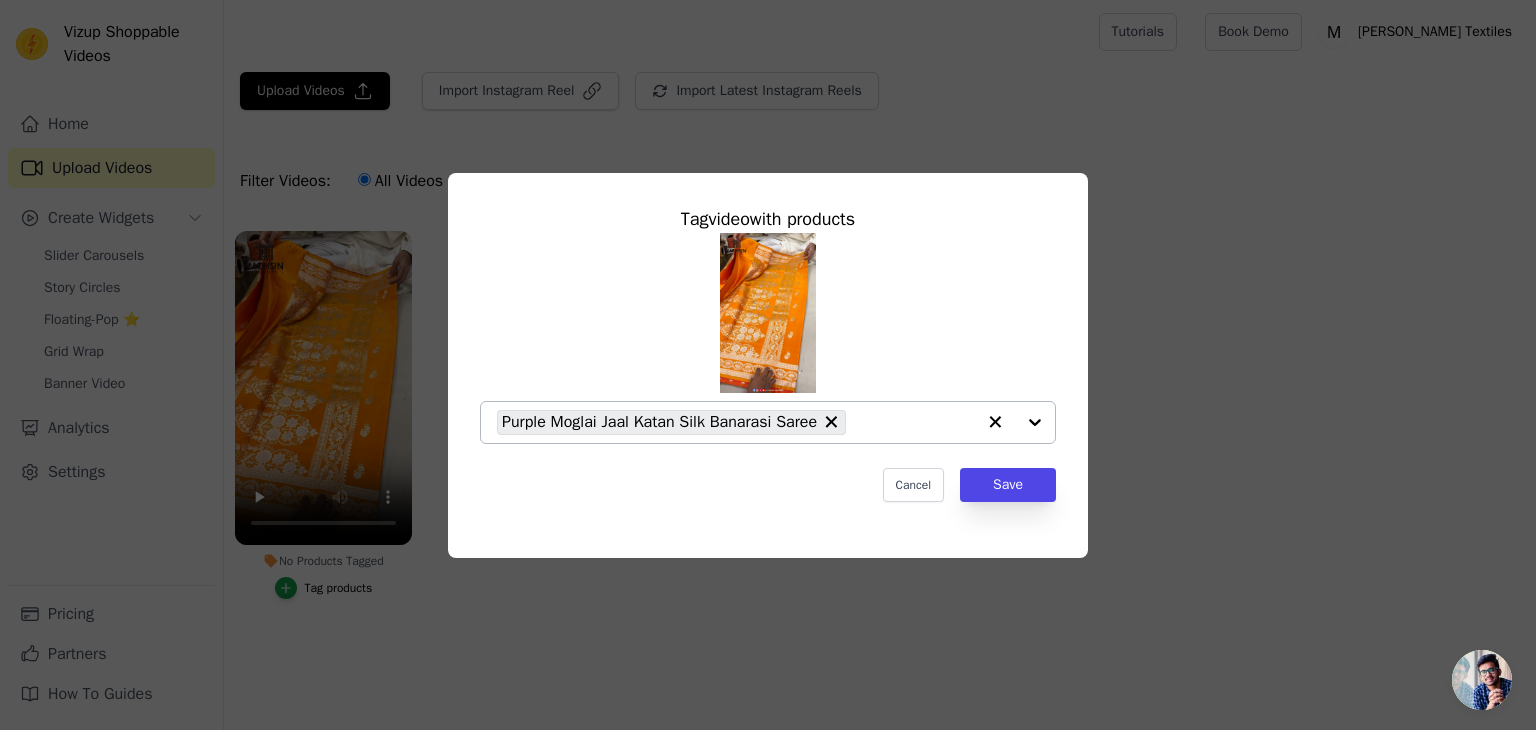 drag, startPoint x: 831, startPoint y: 423, endPoint x: 806, endPoint y: 423, distance: 25 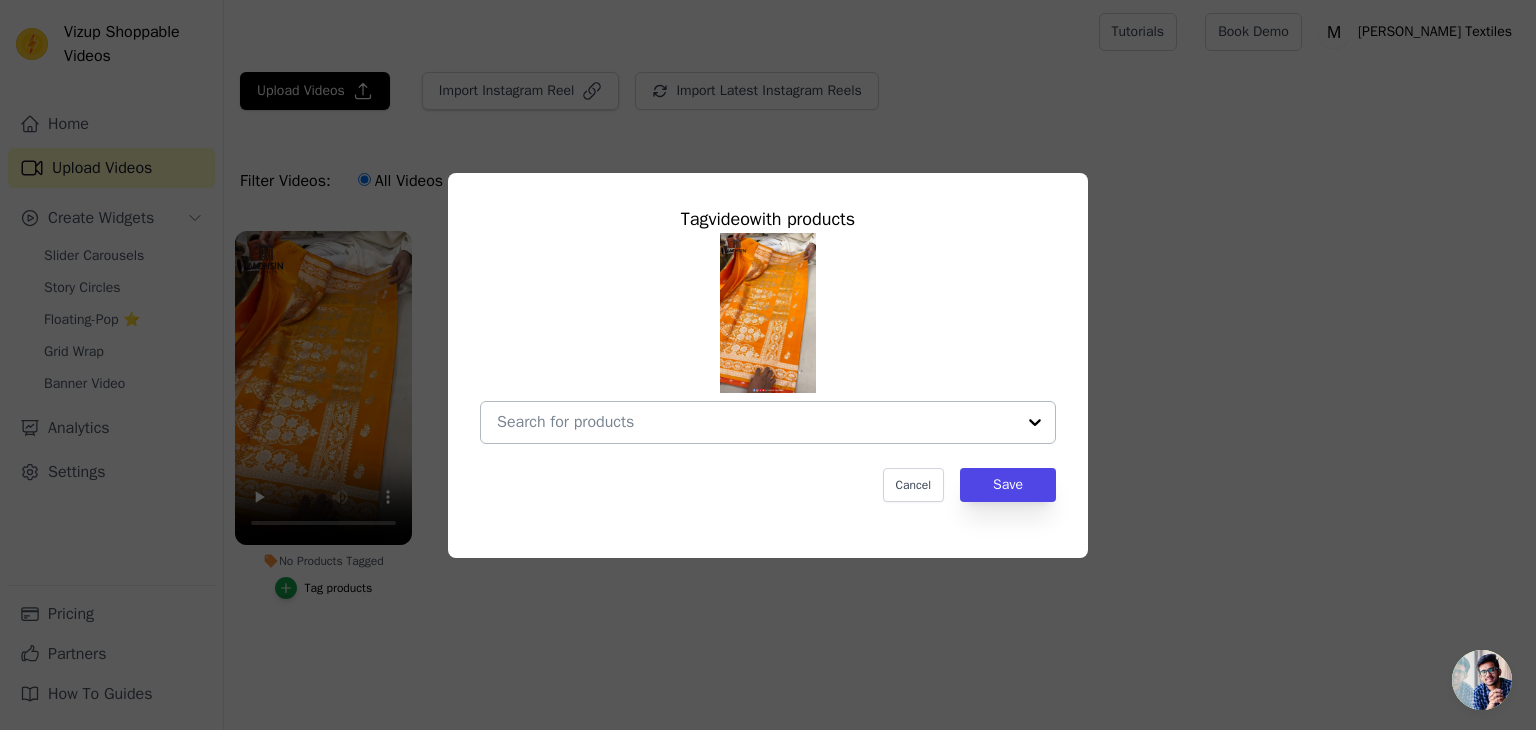 click on "No Products Tagged     Tag  video  with products                         Cancel   Save     Tag products" at bounding box center [756, 422] 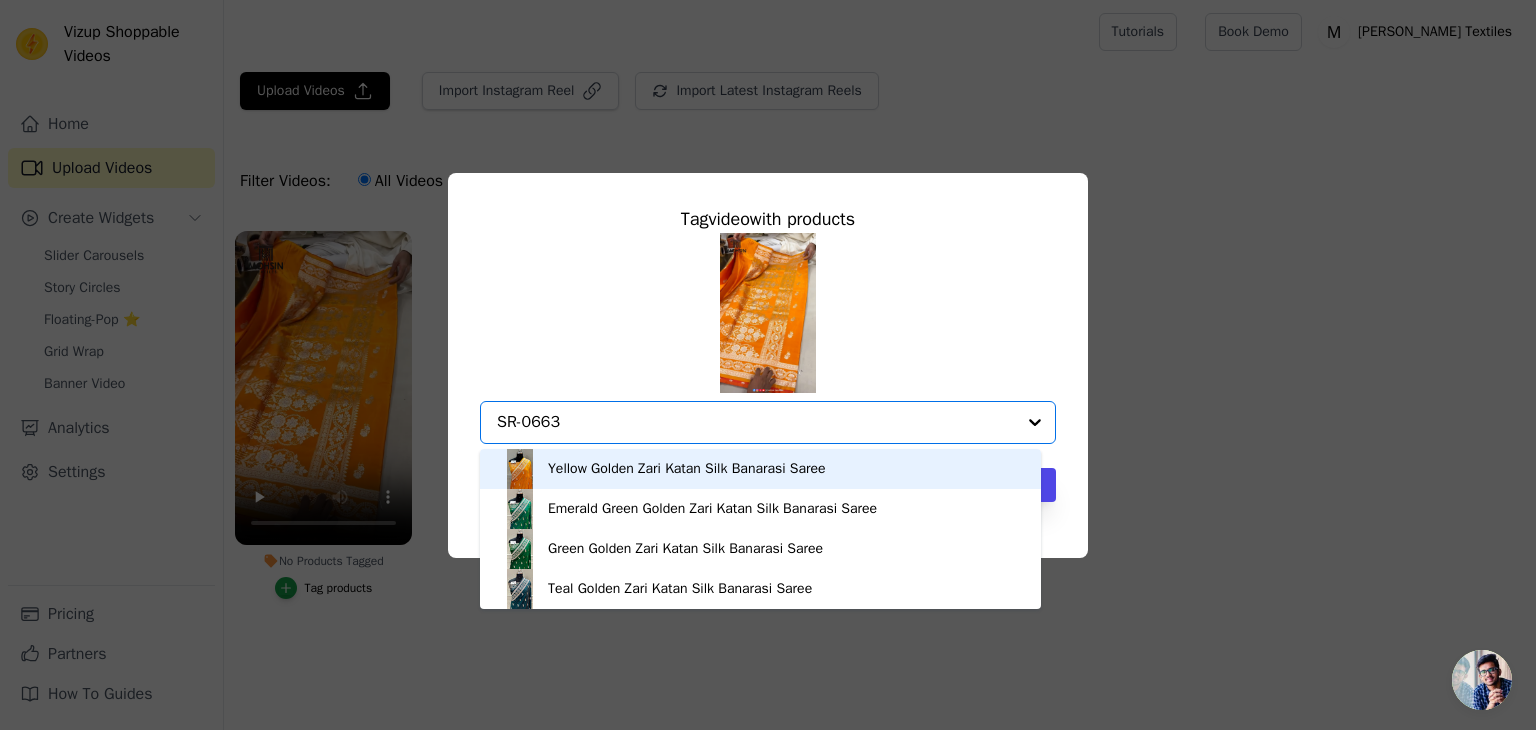 type on "SR-0663" 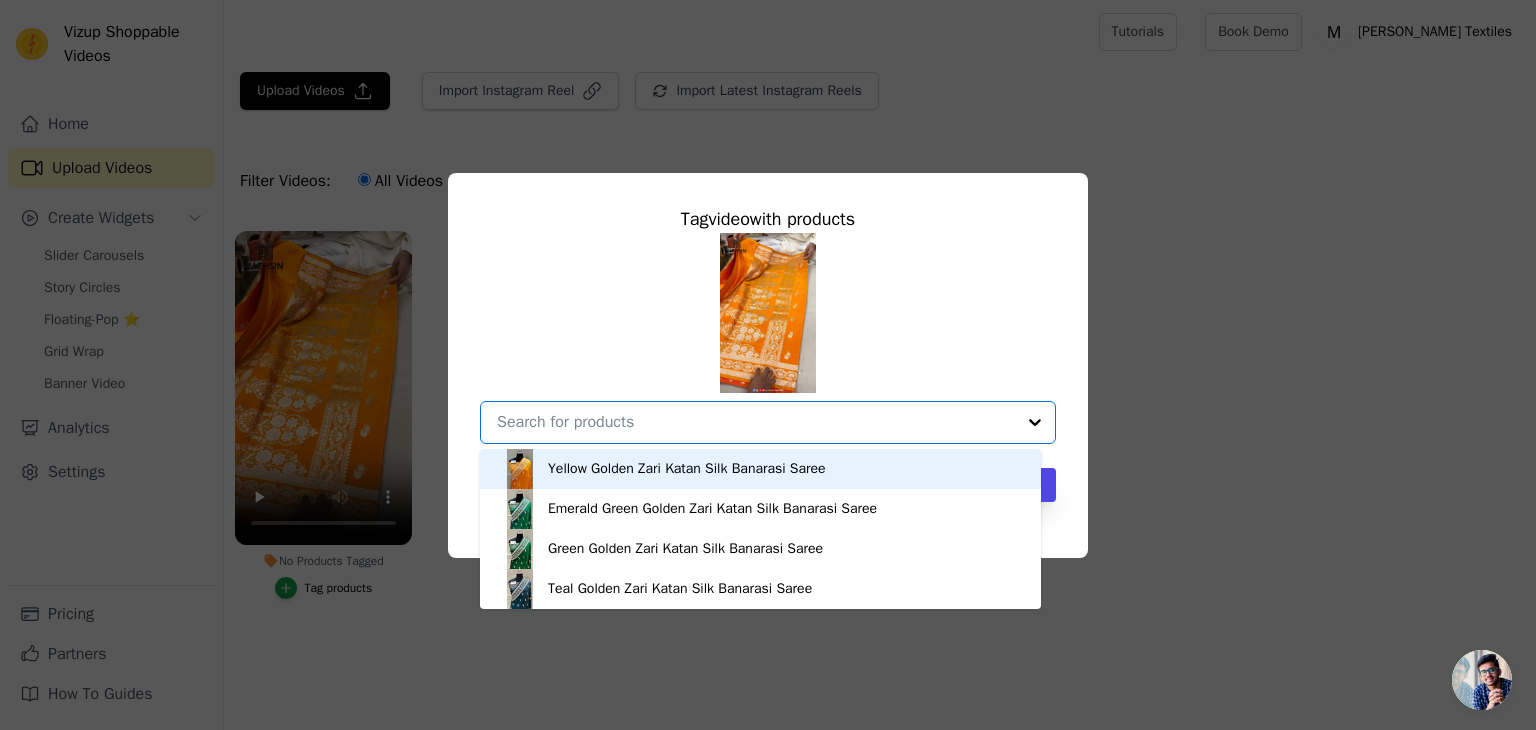 click on "Yellow Golden Zari Katan Silk Banarasi Saree     Emerald Green Golden Zari Katan Silk Banarasi Saree     Green Golden Zari Katan Silk Banarasi Saree     Teal Golden Zari Katan Silk Banarasi Saree       Option undefined, selected.   You are currently focused on option Yellow Golden Zari Katan Silk Banarasi Saree. There are 4 results available." at bounding box center [768, 338] 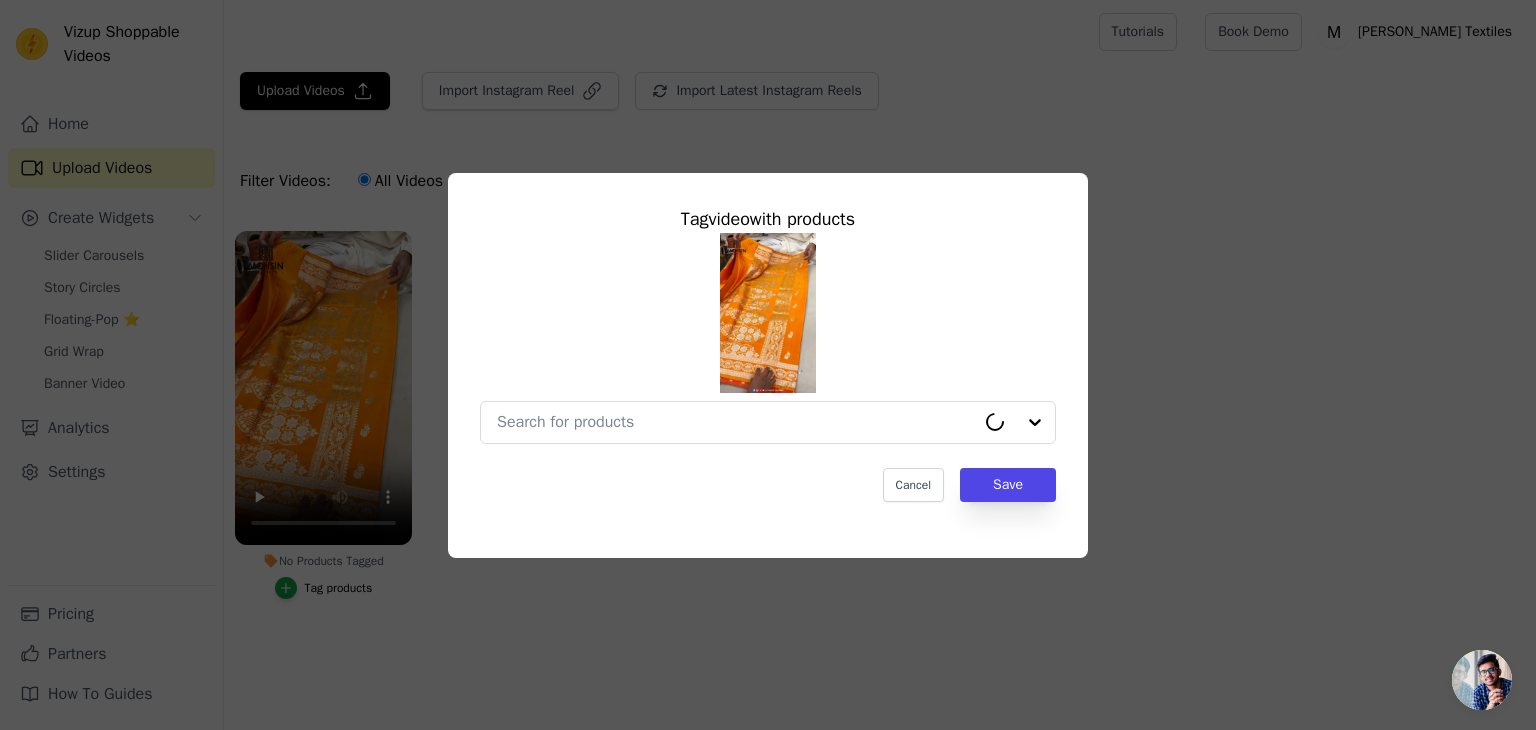 click on "Tag  video  with products                         Cancel   Save" at bounding box center [768, 365] 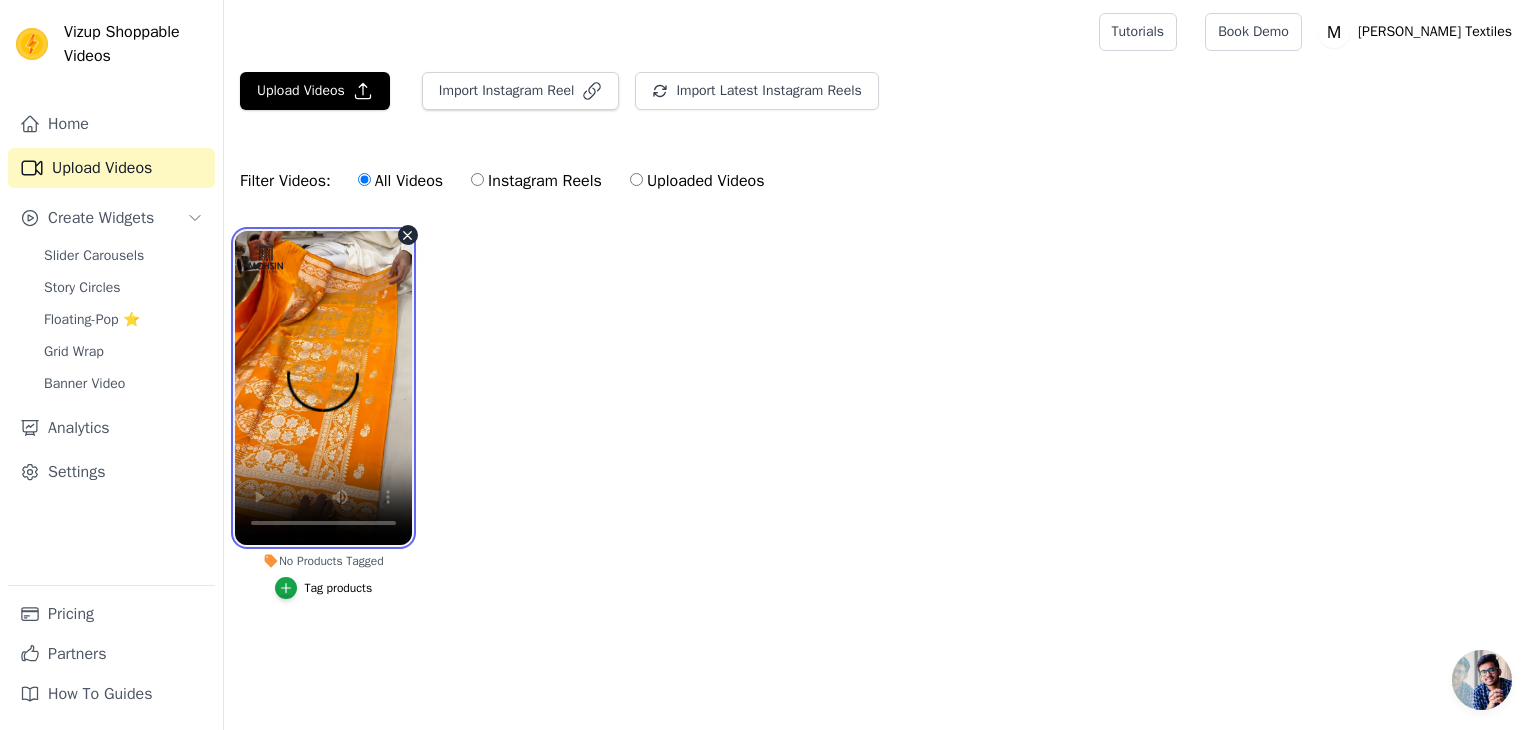 click at bounding box center (323, 388) 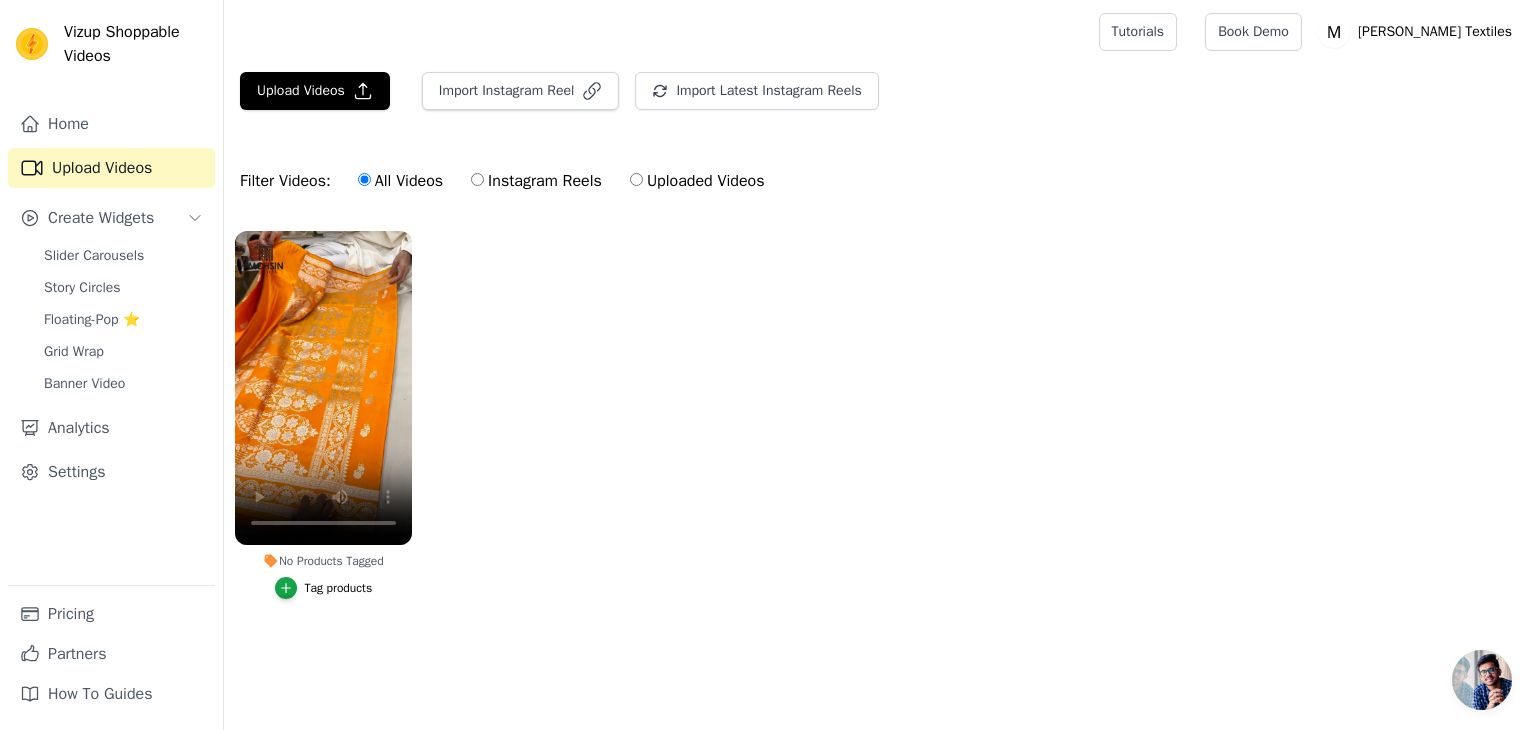 click on "Tag products" at bounding box center (339, 588) 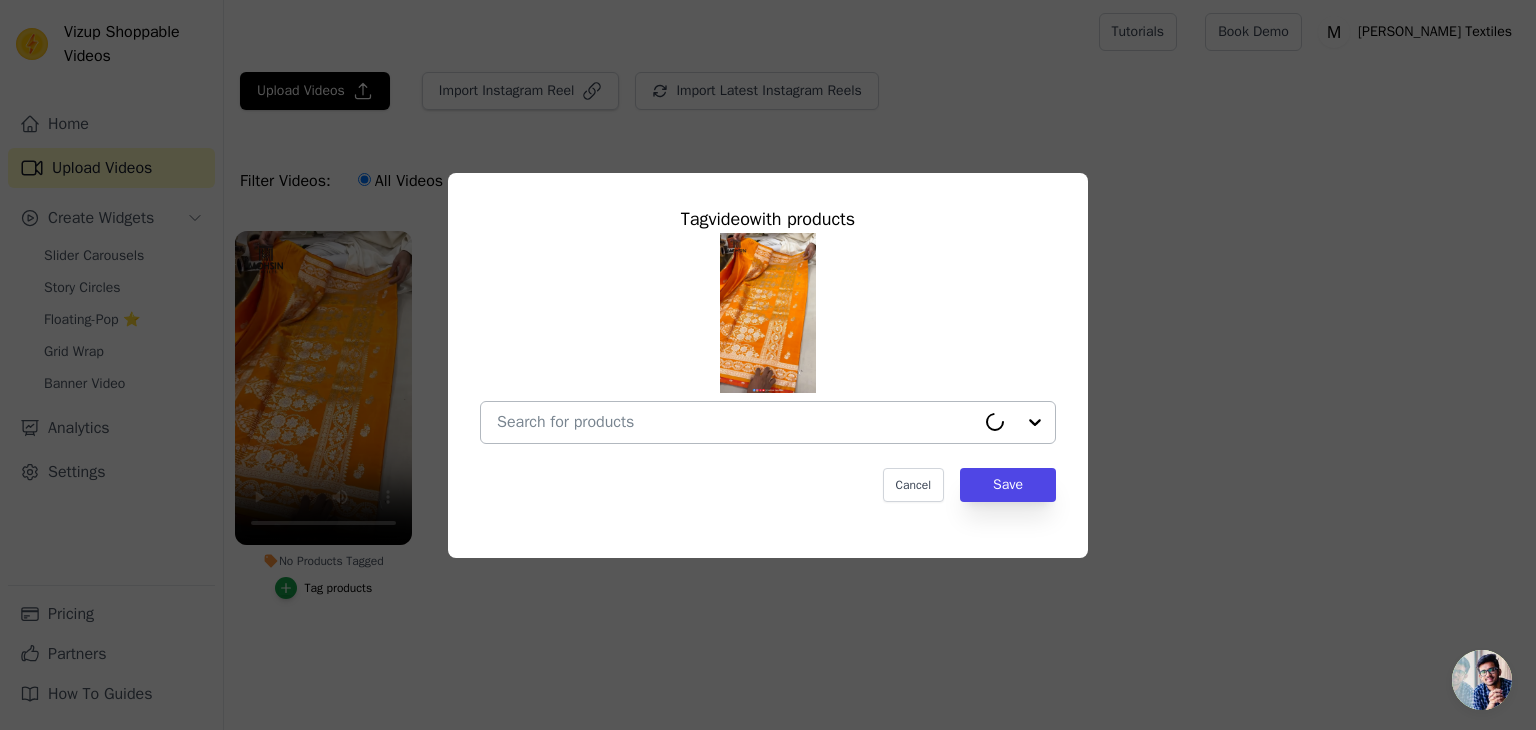 click on "No Products Tagged     Tag  video  with products                         Cancel   Save     Tag products" at bounding box center (736, 422) 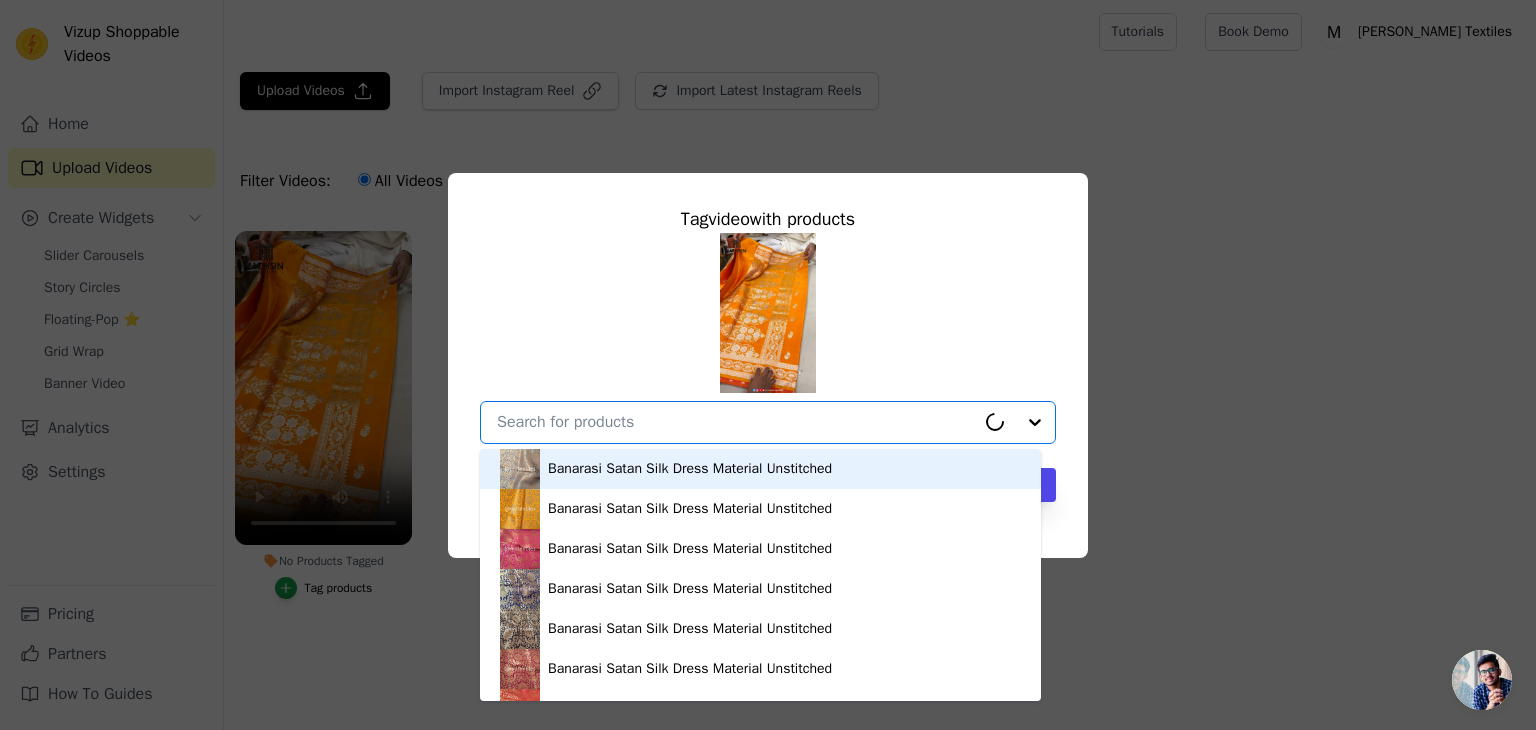 paste on "MT-SR-0663-YL" 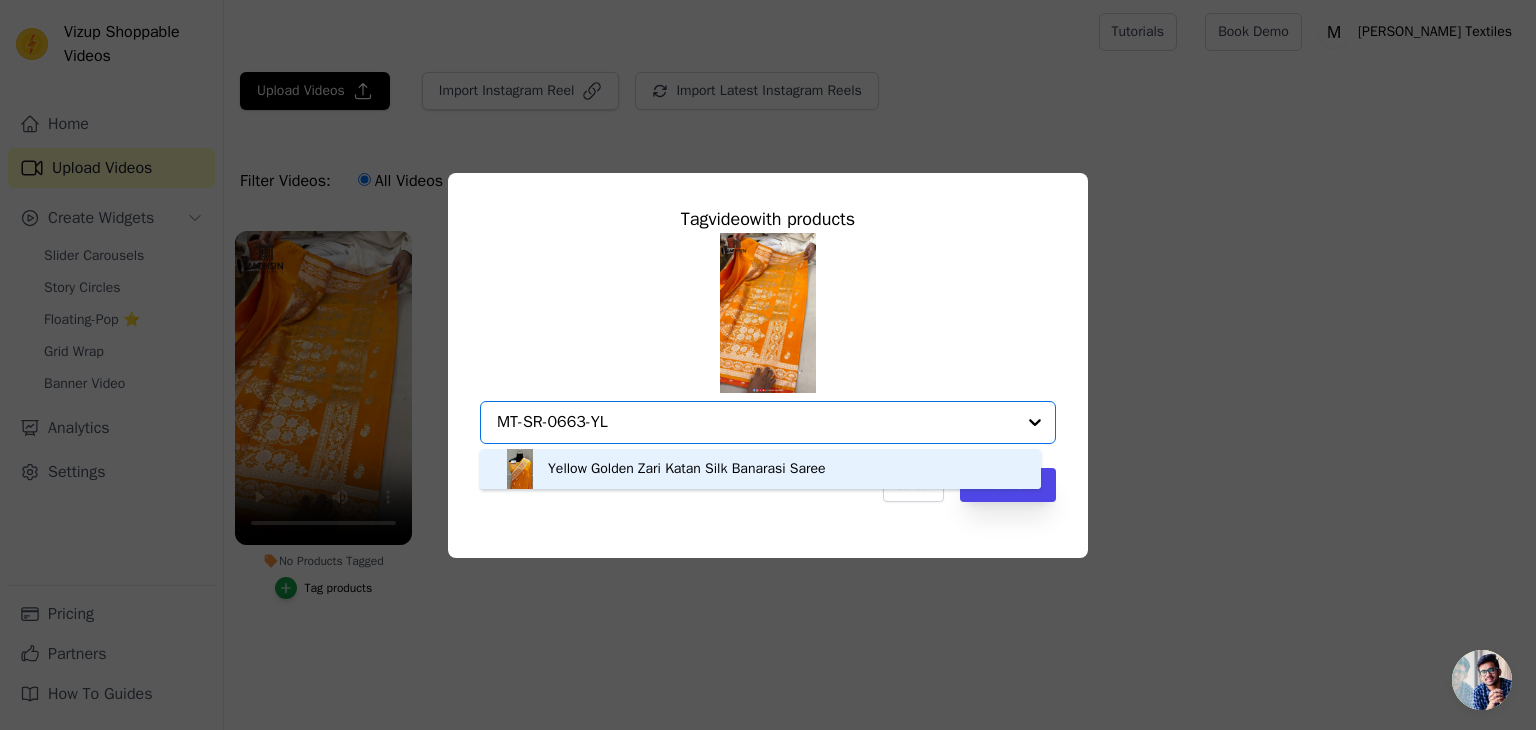 click on "MT-SR-0663-YL" at bounding box center [756, 422] 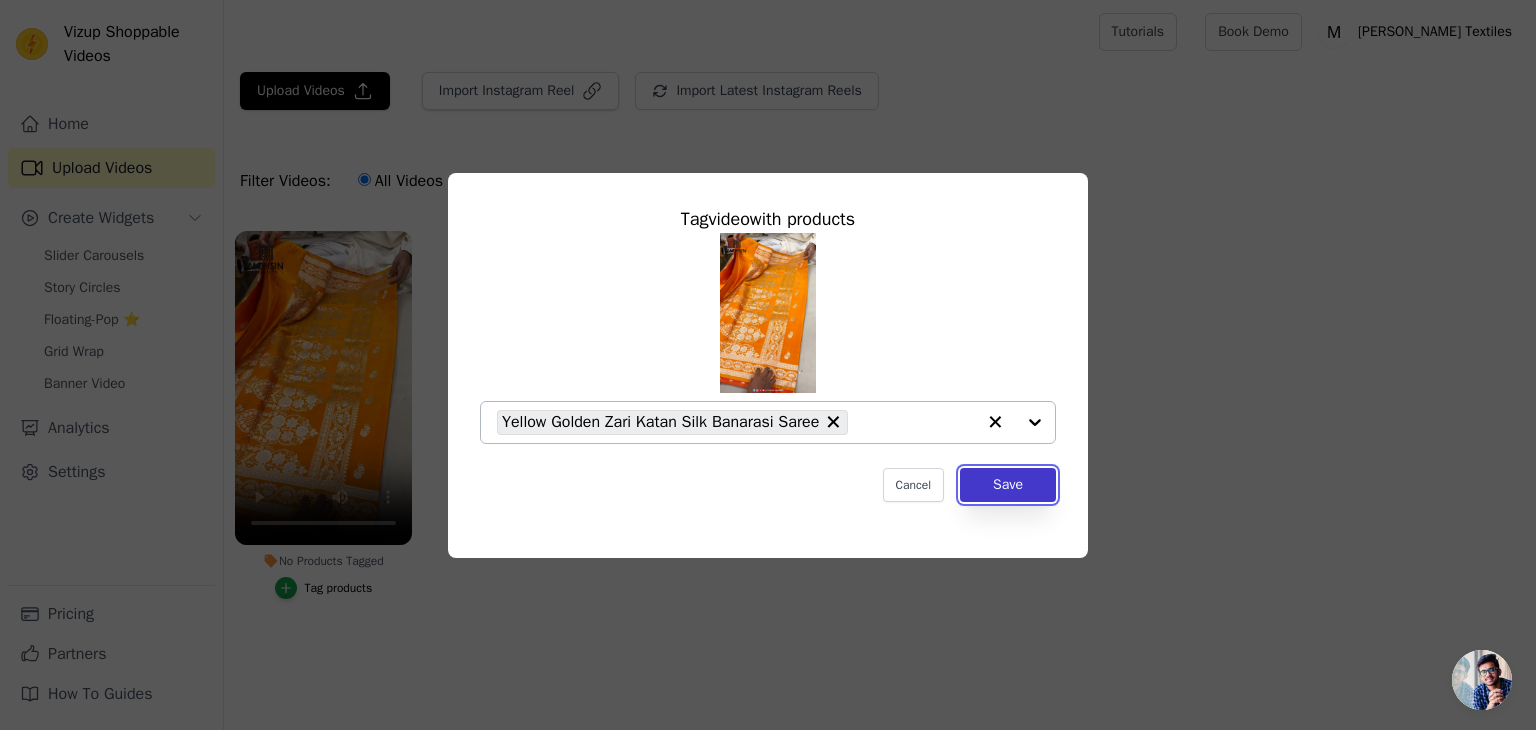 click on "Save" at bounding box center [1008, 485] 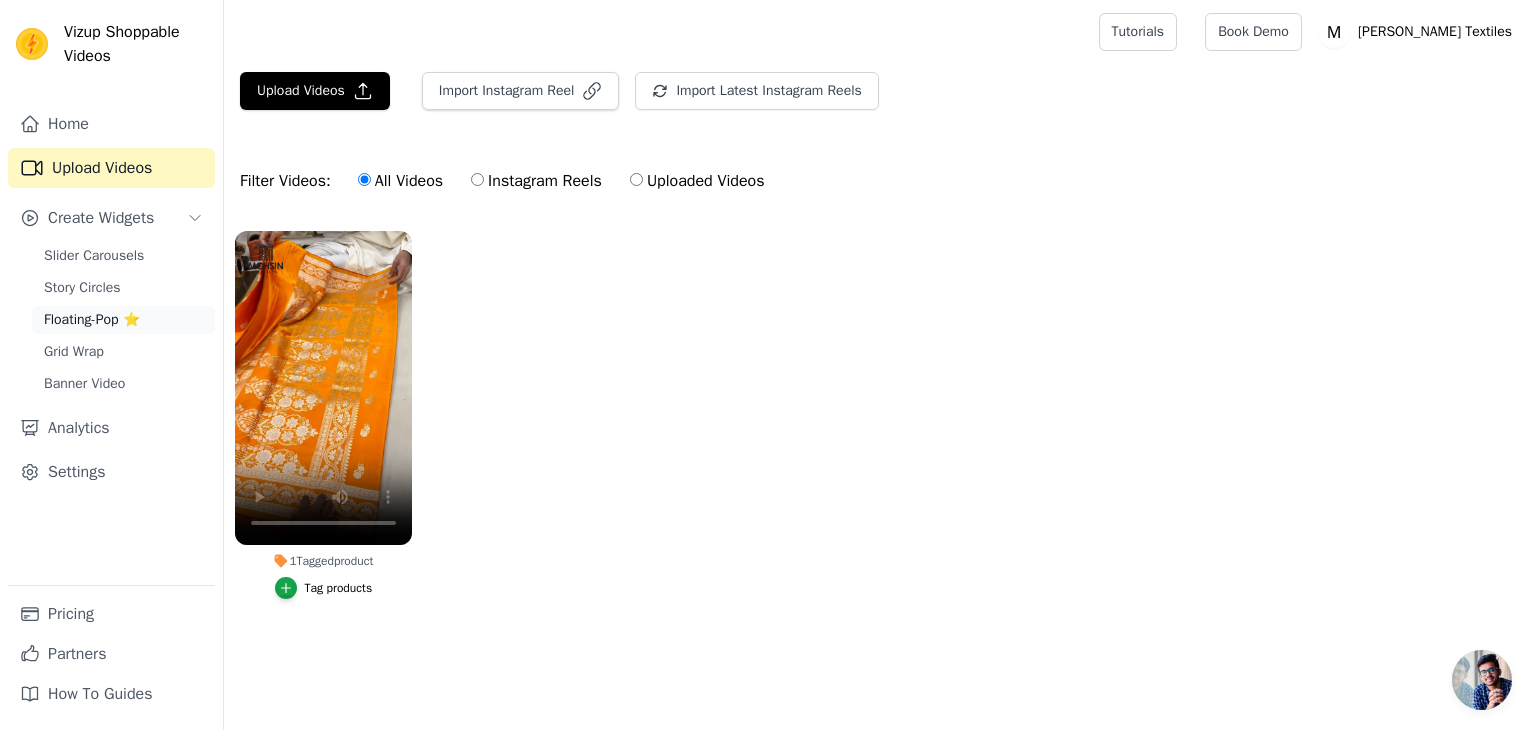 click on "Floating-Pop ⭐" at bounding box center (92, 320) 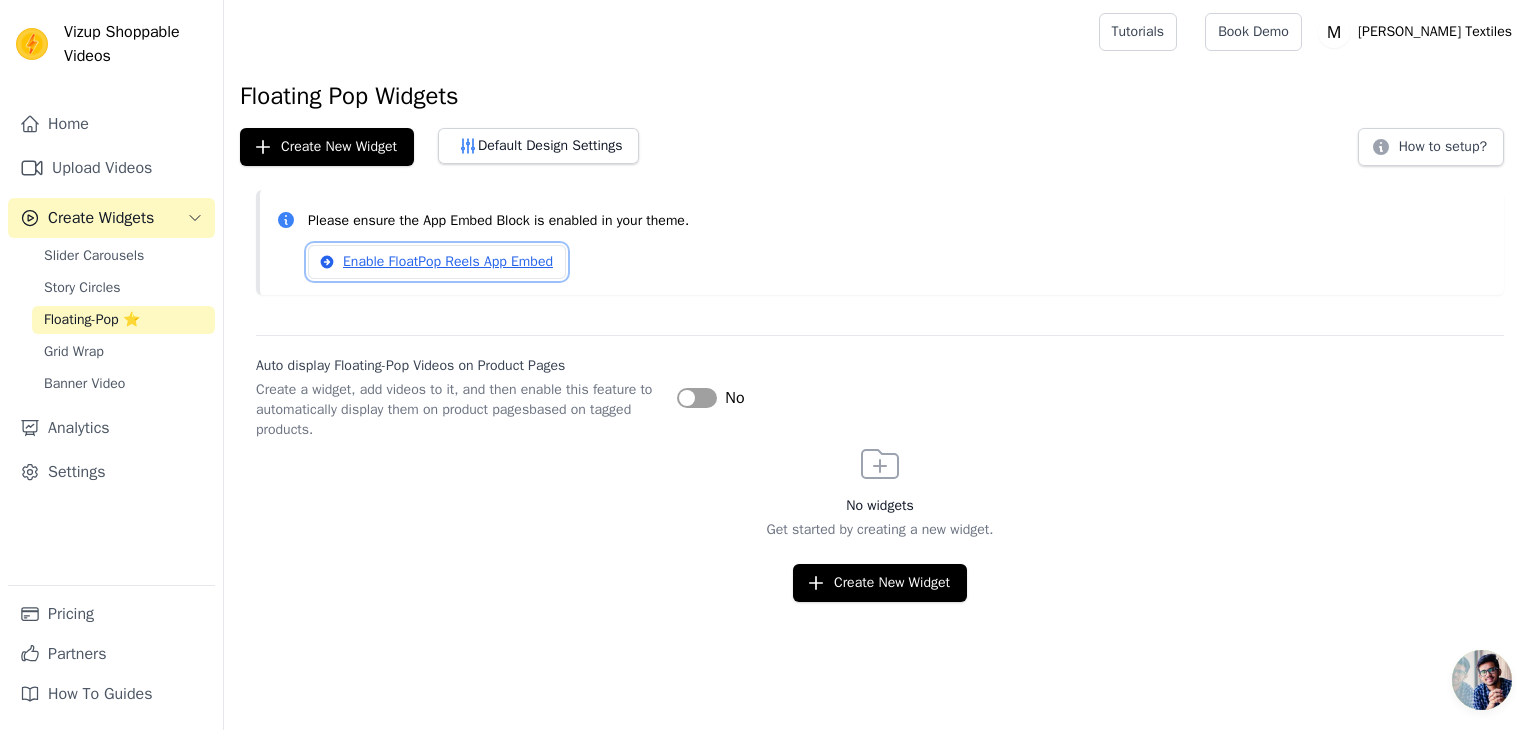 click on "Enable FloatPop Reels App Embed" at bounding box center (437, 262) 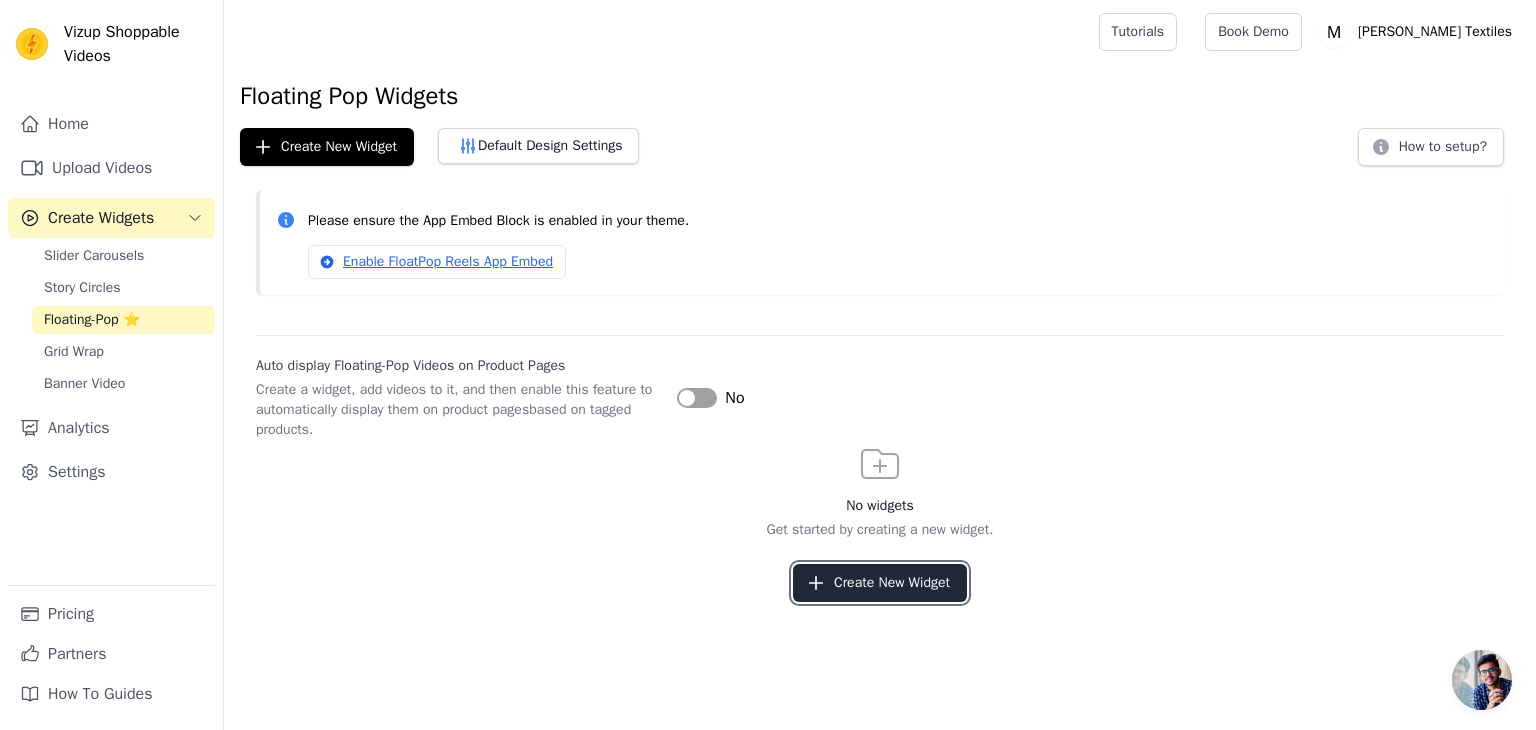click on "Create New Widget" at bounding box center (880, 583) 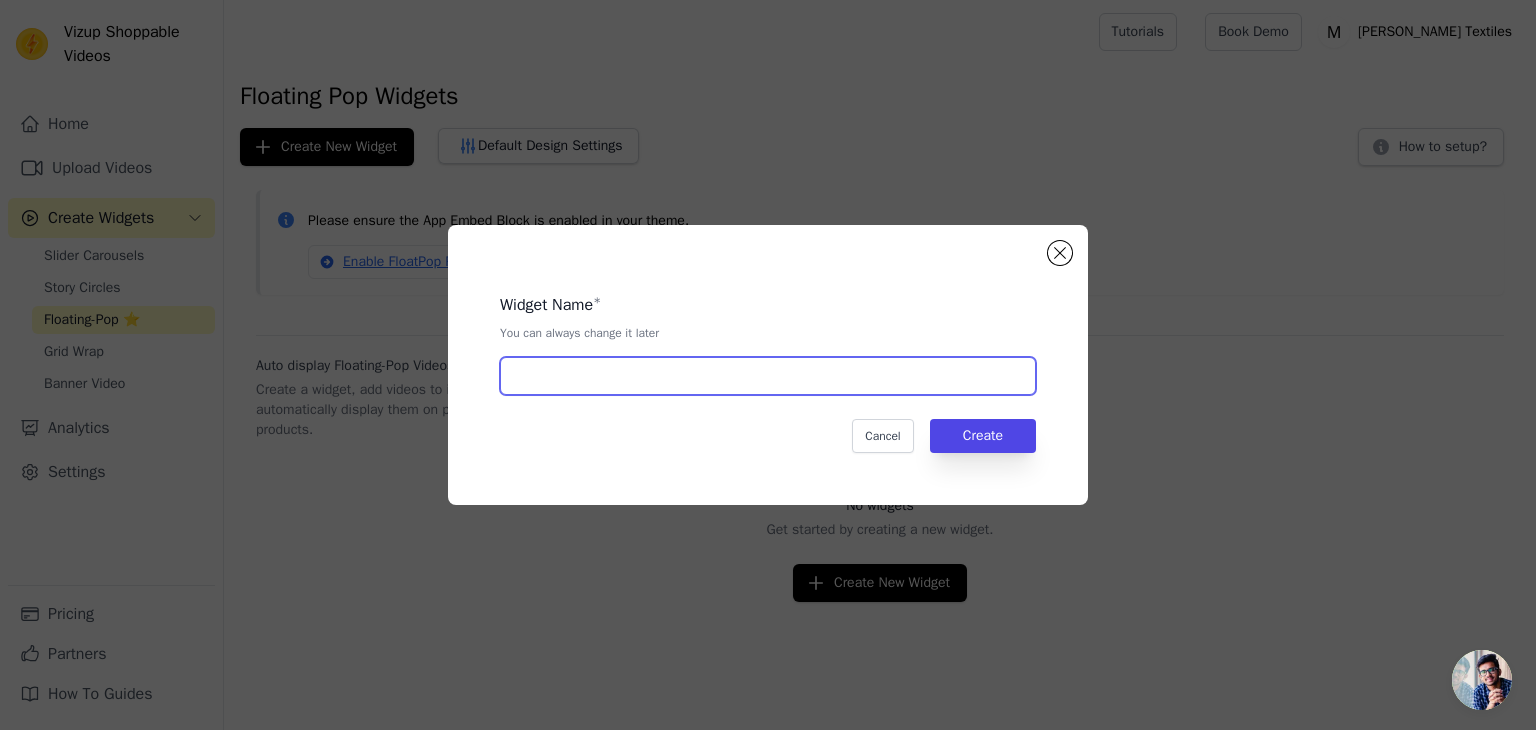 click at bounding box center (768, 376) 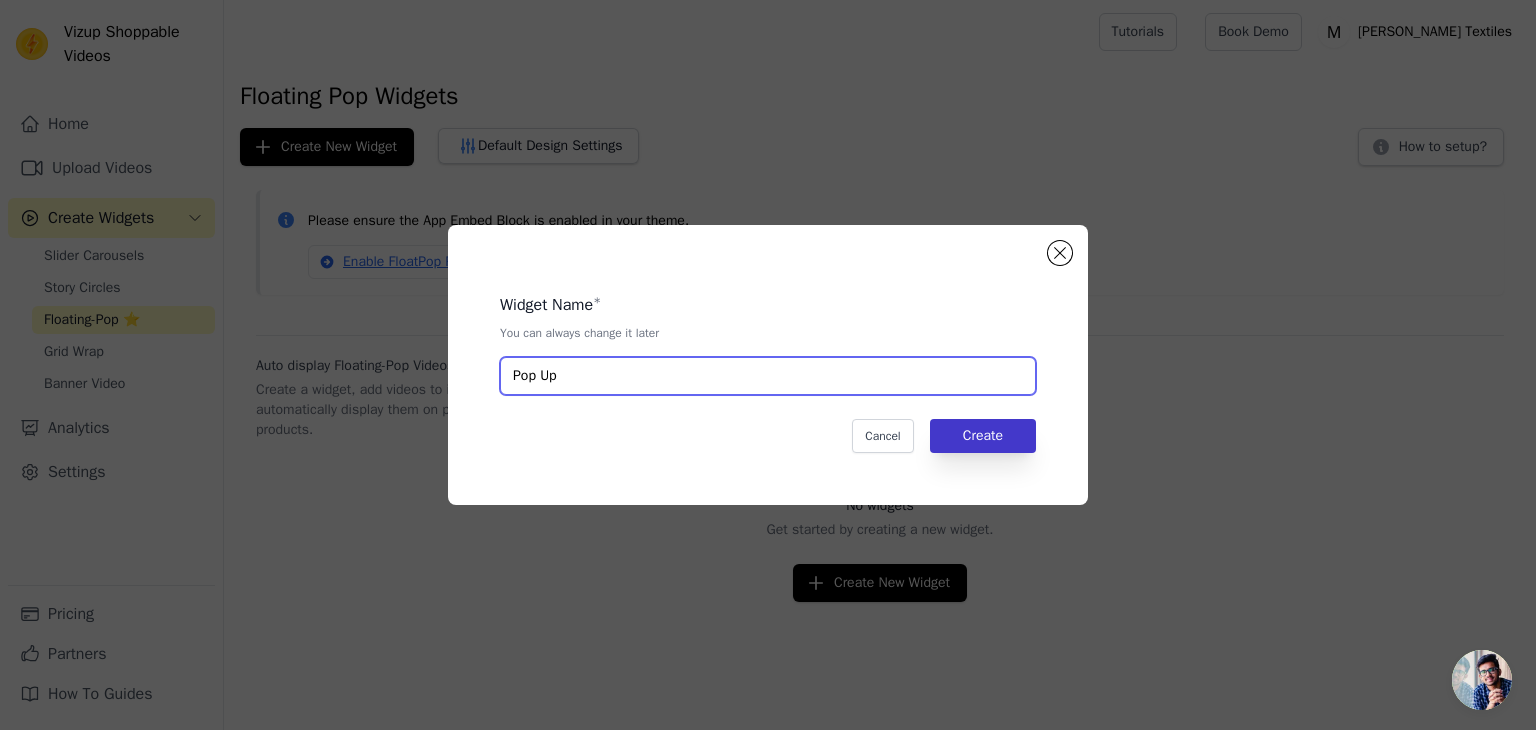 type on "Pop Up" 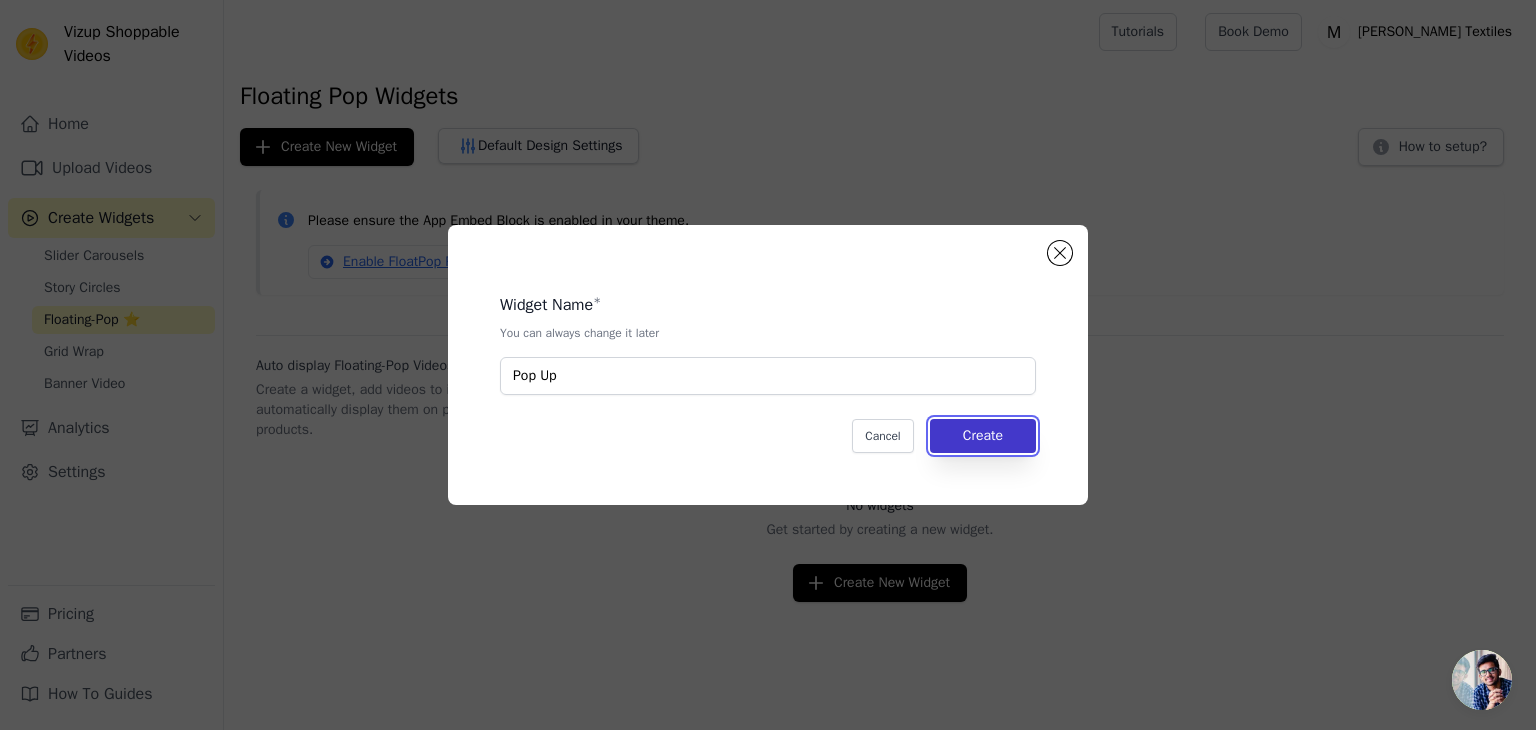 click on "Create" at bounding box center [983, 436] 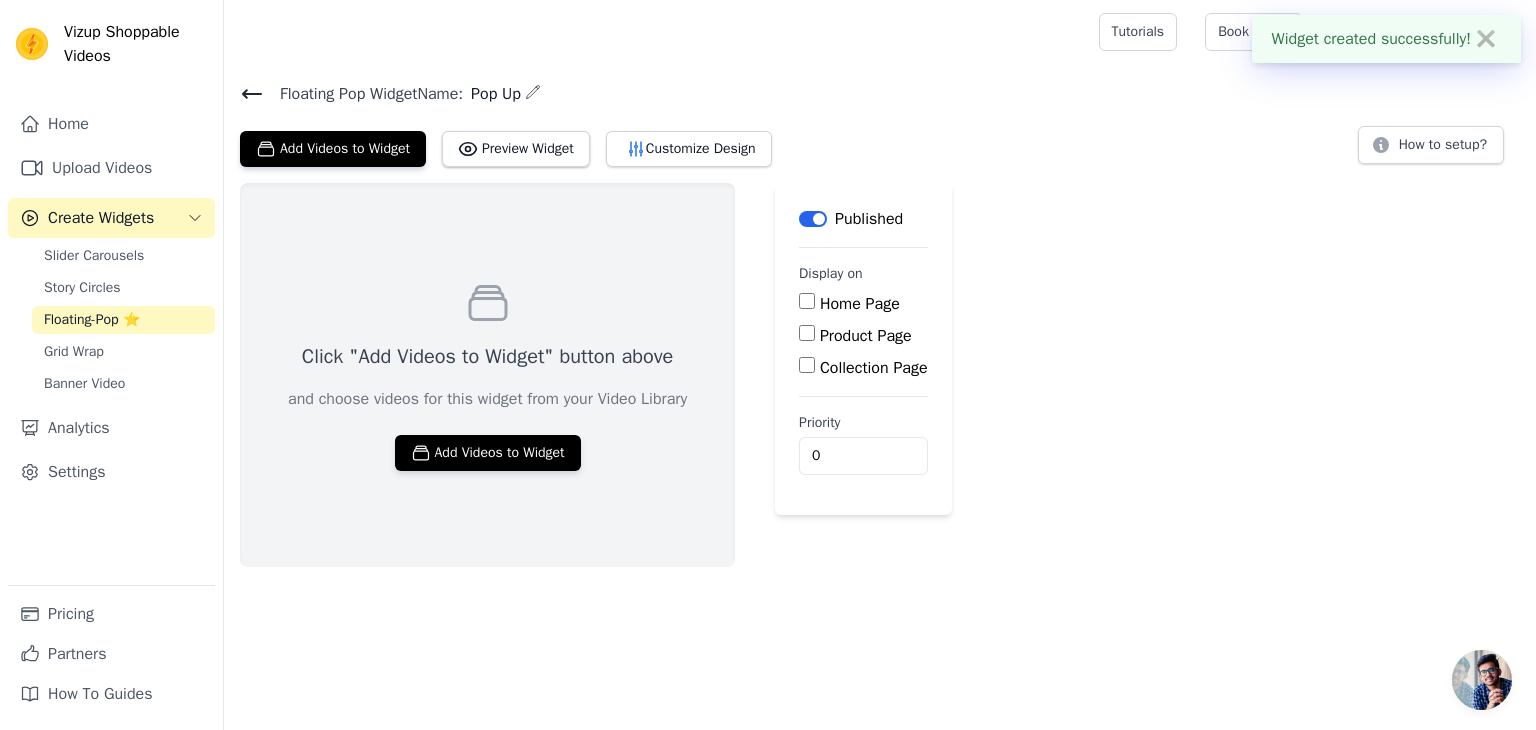 click on "Widget created successfully! ✖
Vizup Shoppable Videos
Home
Upload Videos       Create Widgets     Slider Carousels   Story Circles   Floating-Pop ⭐   Grid Wrap   Banner Video
Analytics
Settings
Pricing
Partners
How To Guides   Open sidebar" at bounding box center [768, 283] 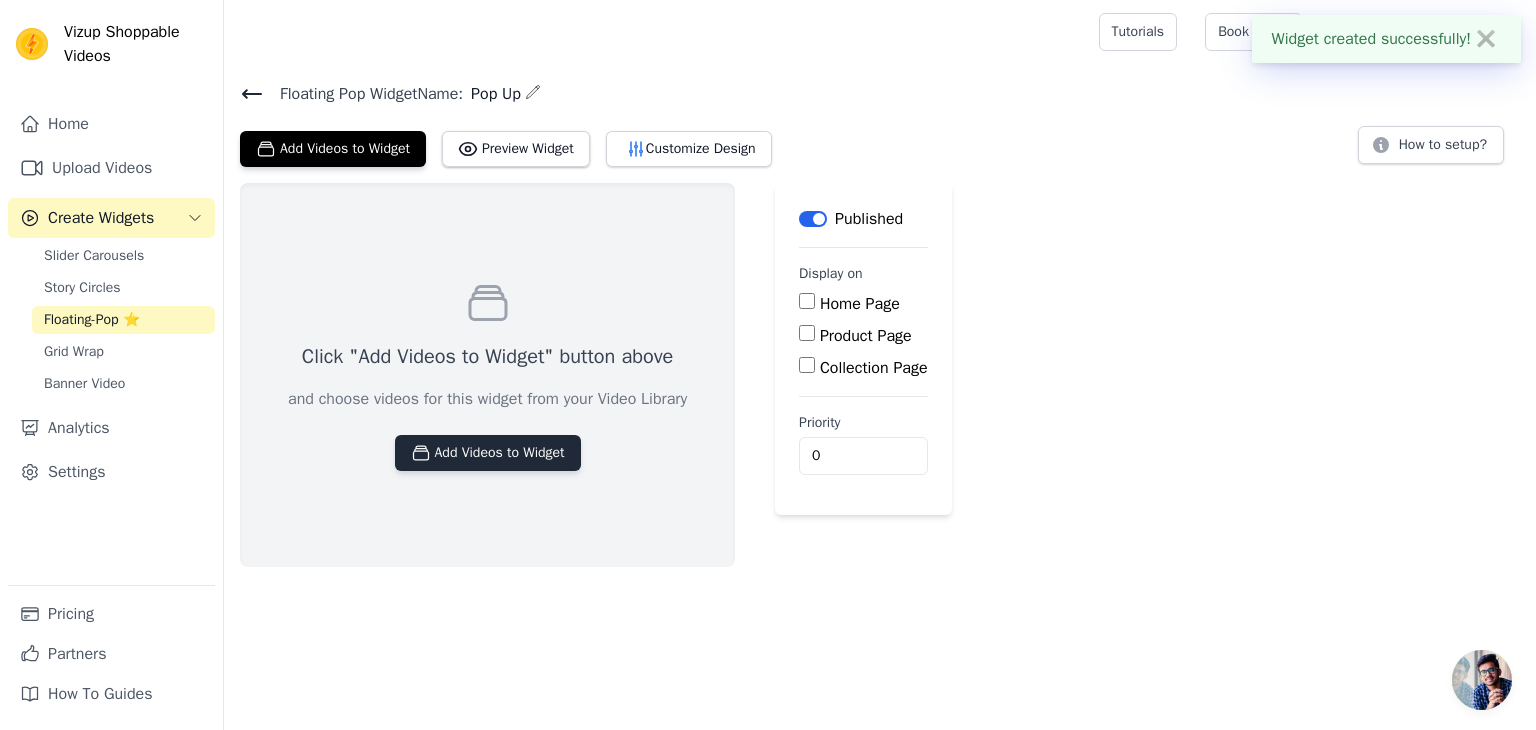 click on "Add Videos to Widget" at bounding box center [488, 453] 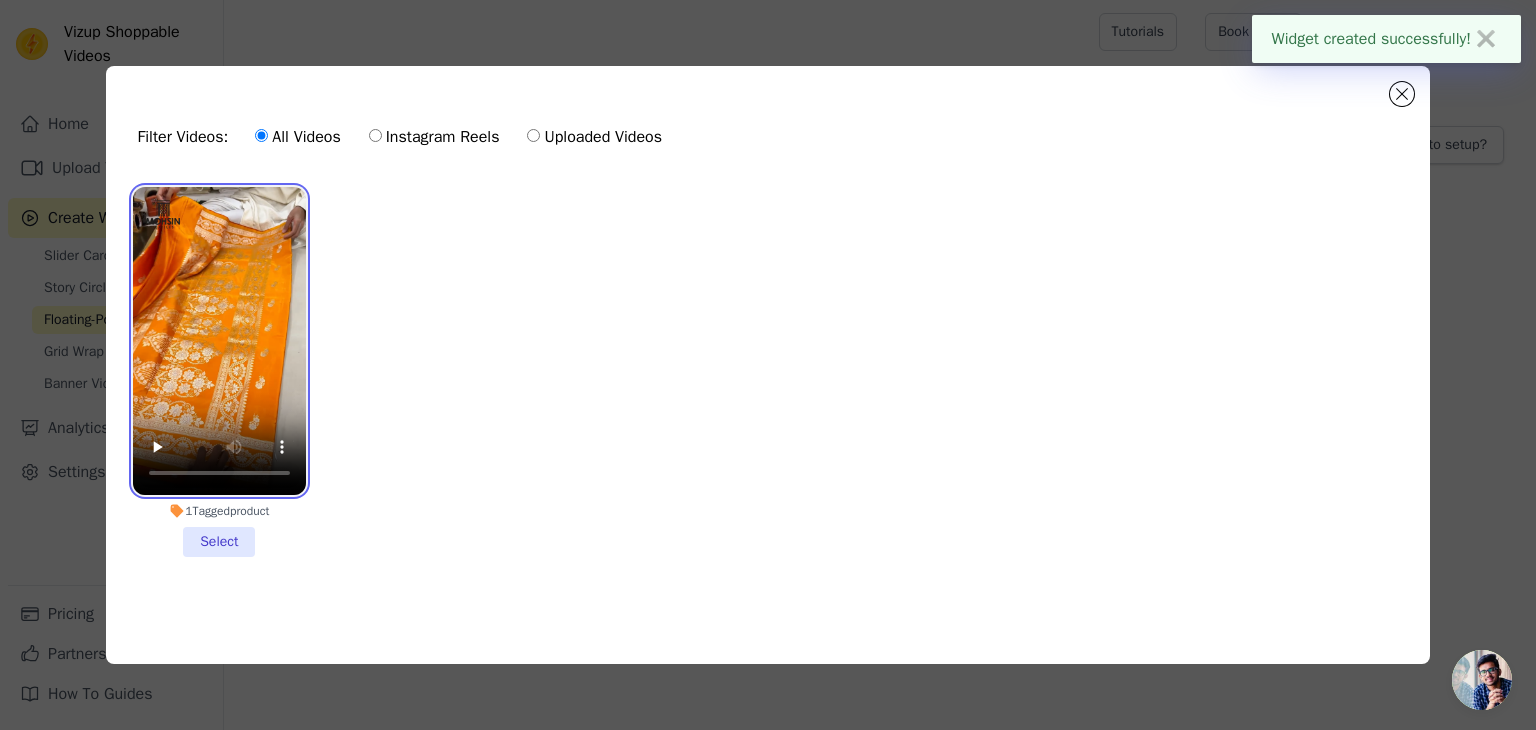click at bounding box center [219, 341] 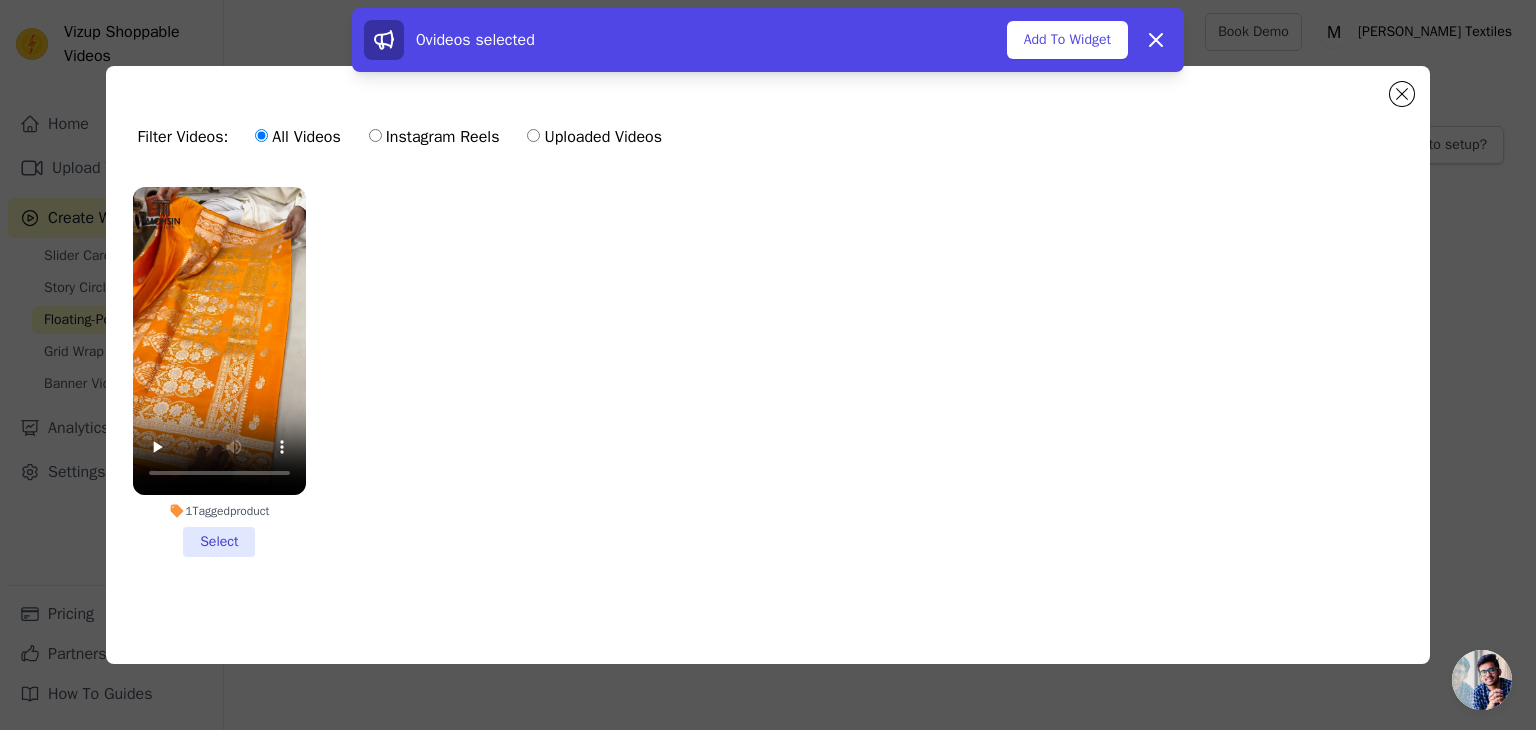 click on "1  Tagged  product     Select" at bounding box center [219, 372] 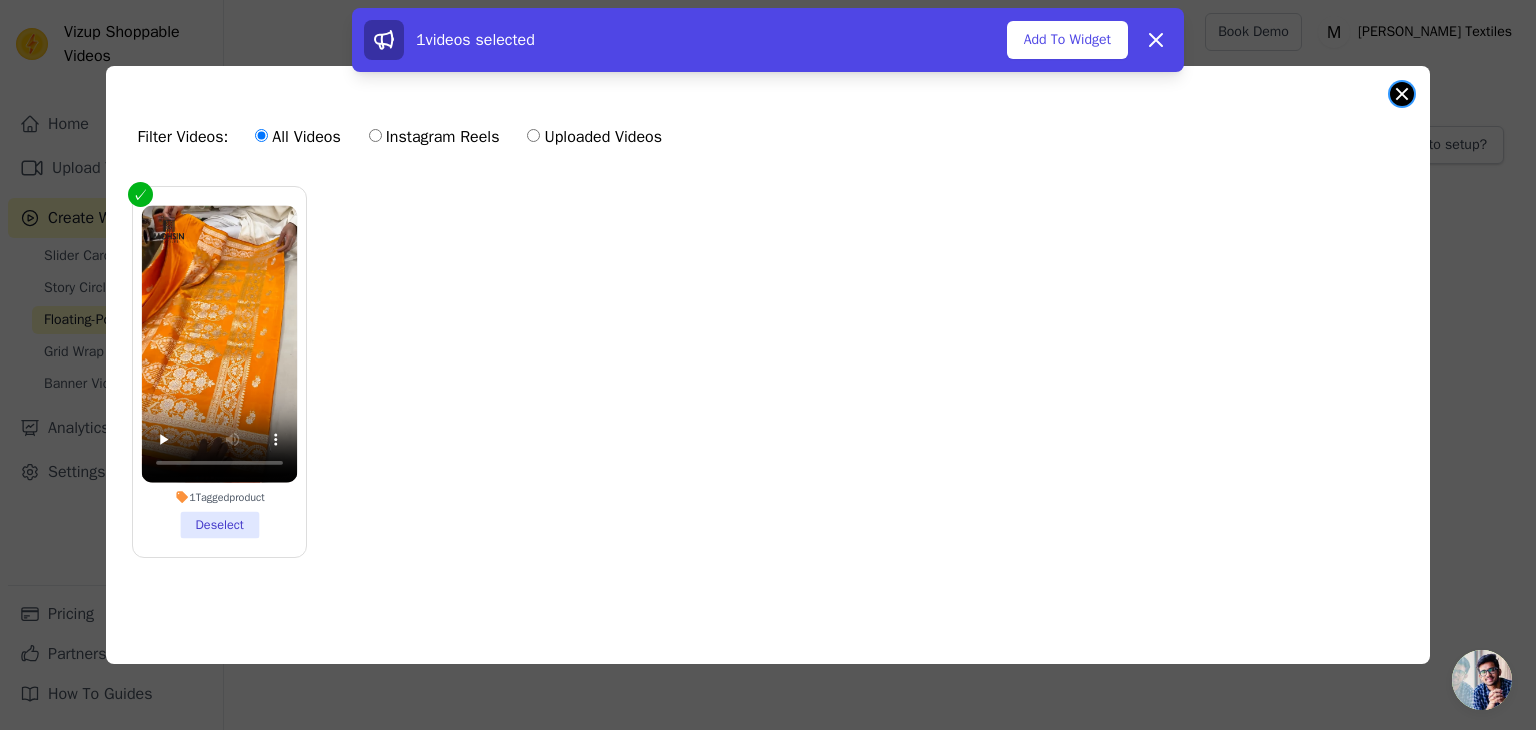 click at bounding box center (1402, 94) 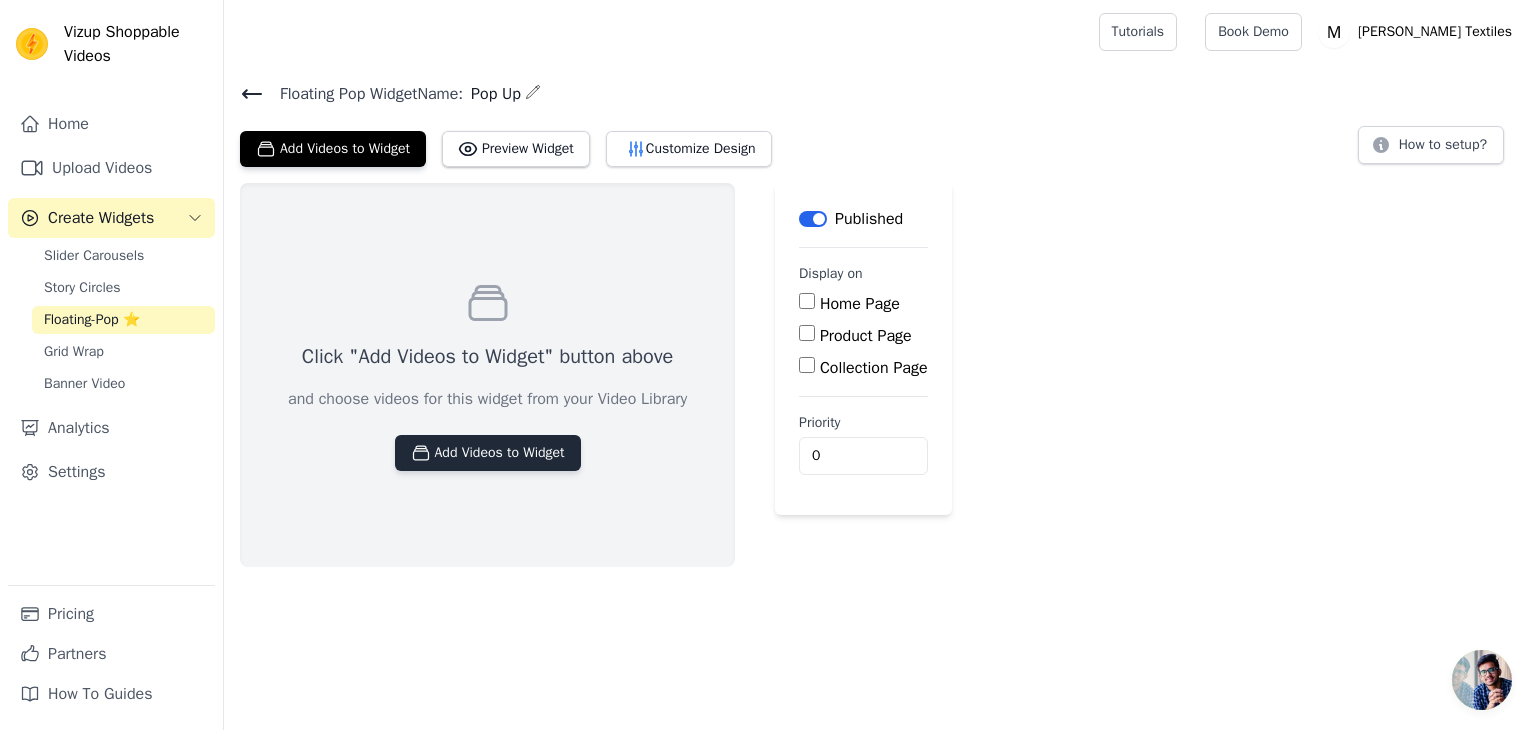 click on "Add Videos to Widget" at bounding box center [488, 453] 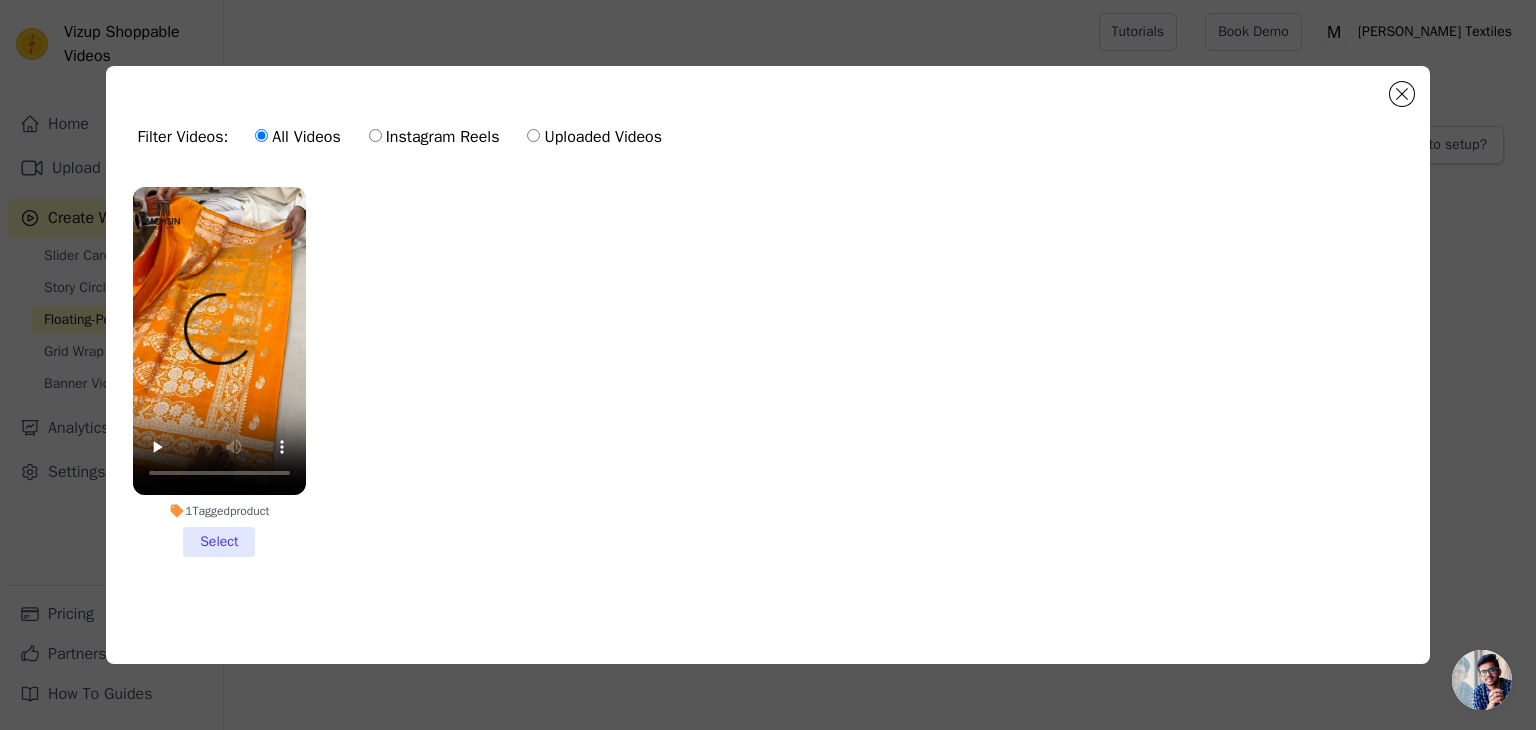 click on "1  Tagged  product     Select" at bounding box center (219, 372) 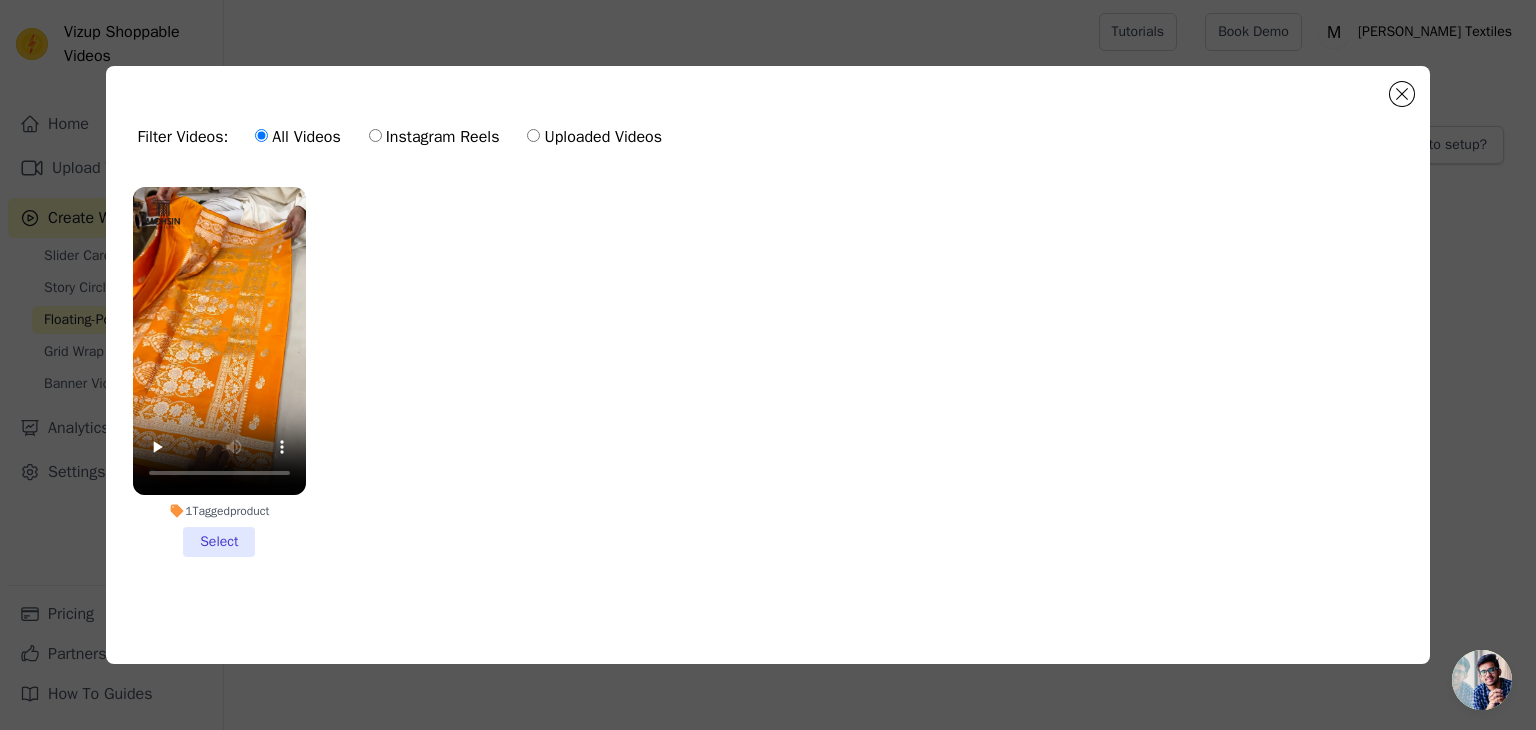 click on "1  Tagged  product     Select" at bounding box center (0, 0) 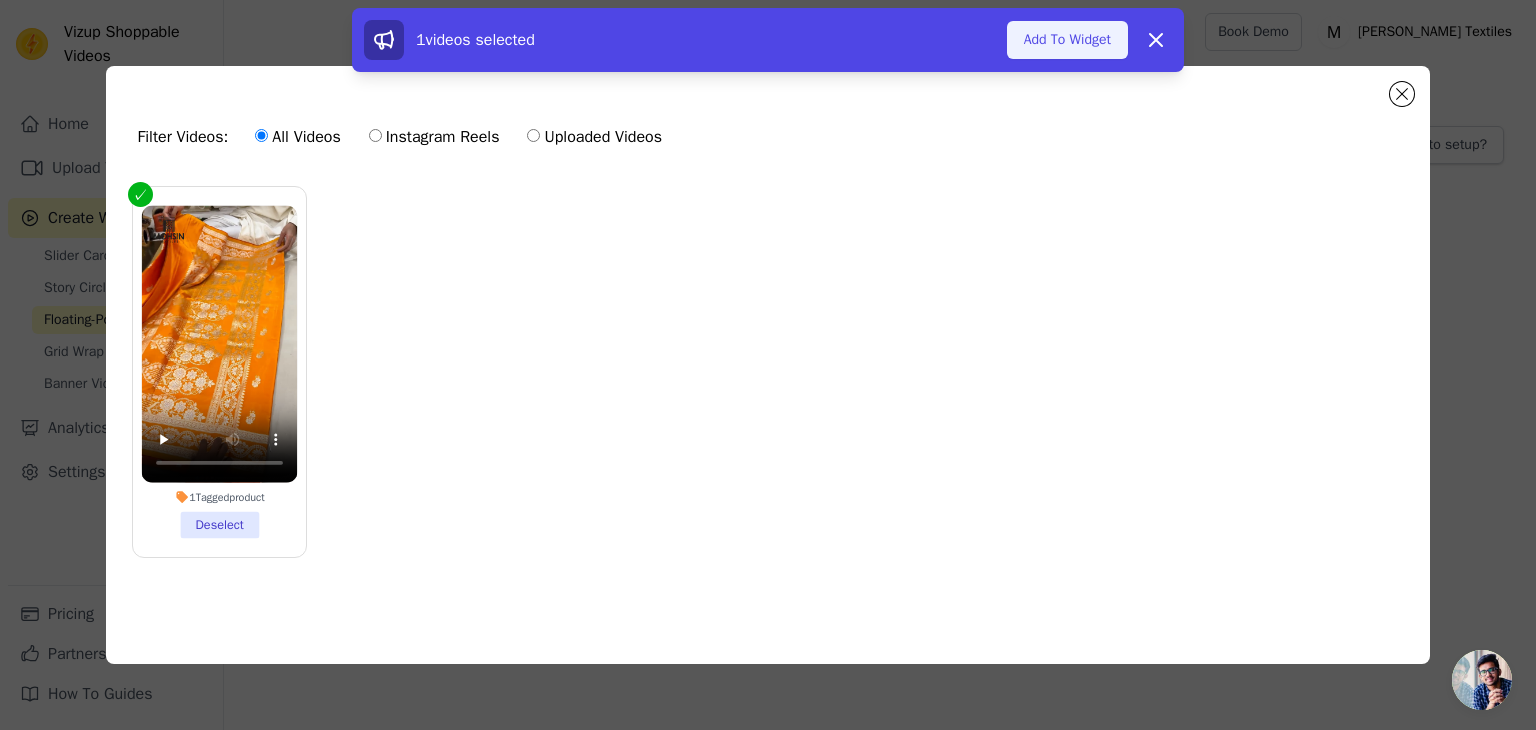 click on "Add To Widget" at bounding box center (1067, 40) 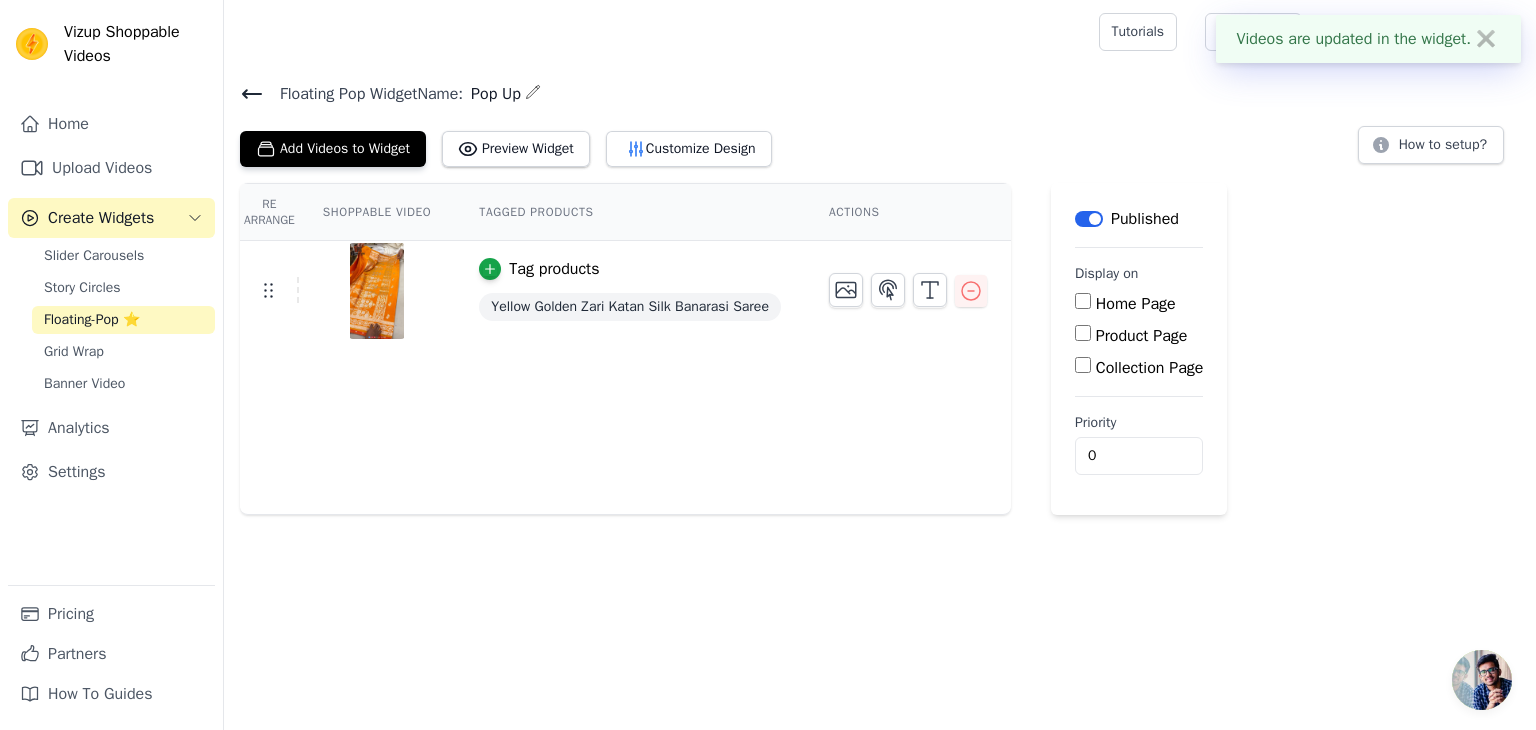 click on "Product Page" at bounding box center (1142, 336) 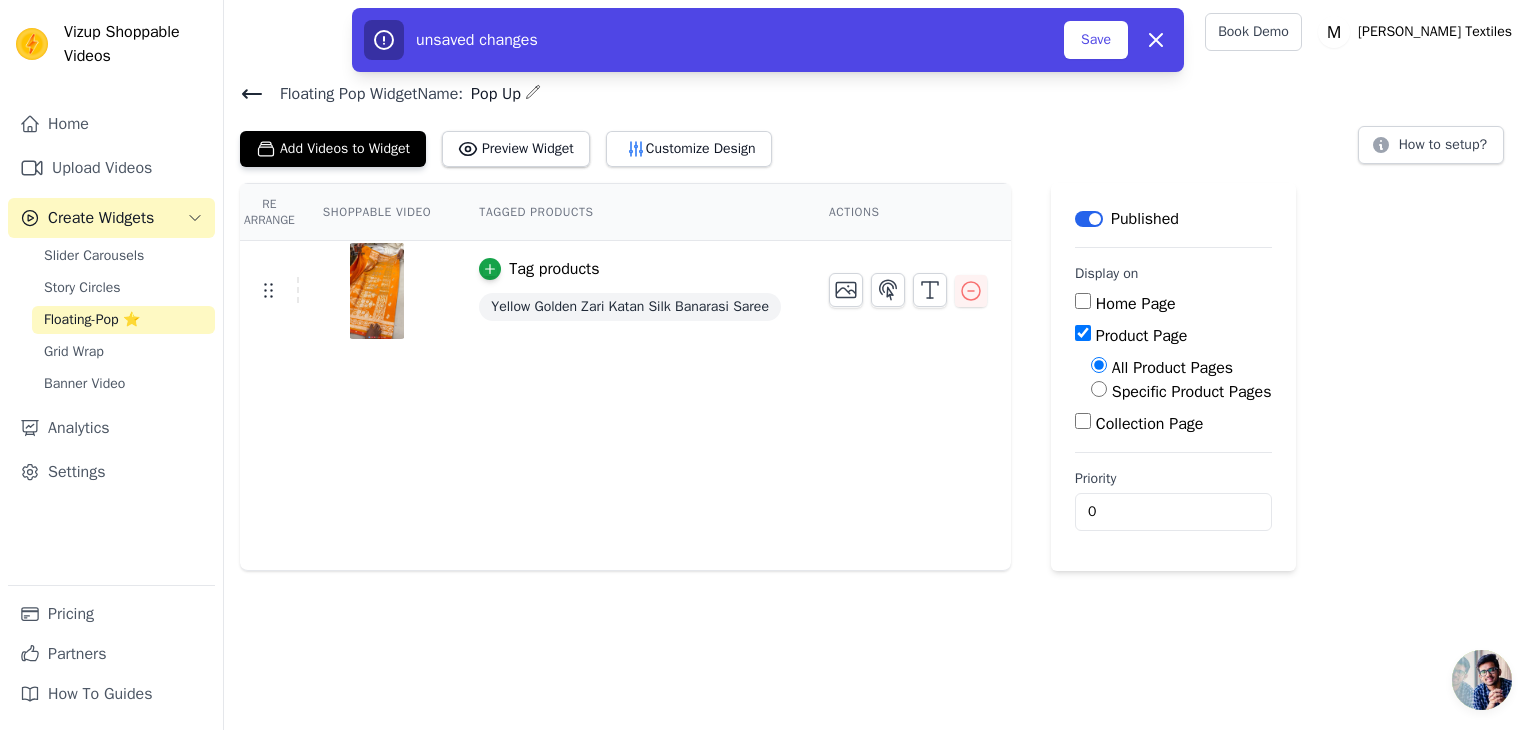 click on "Specific Product Pages" at bounding box center (1192, 392) 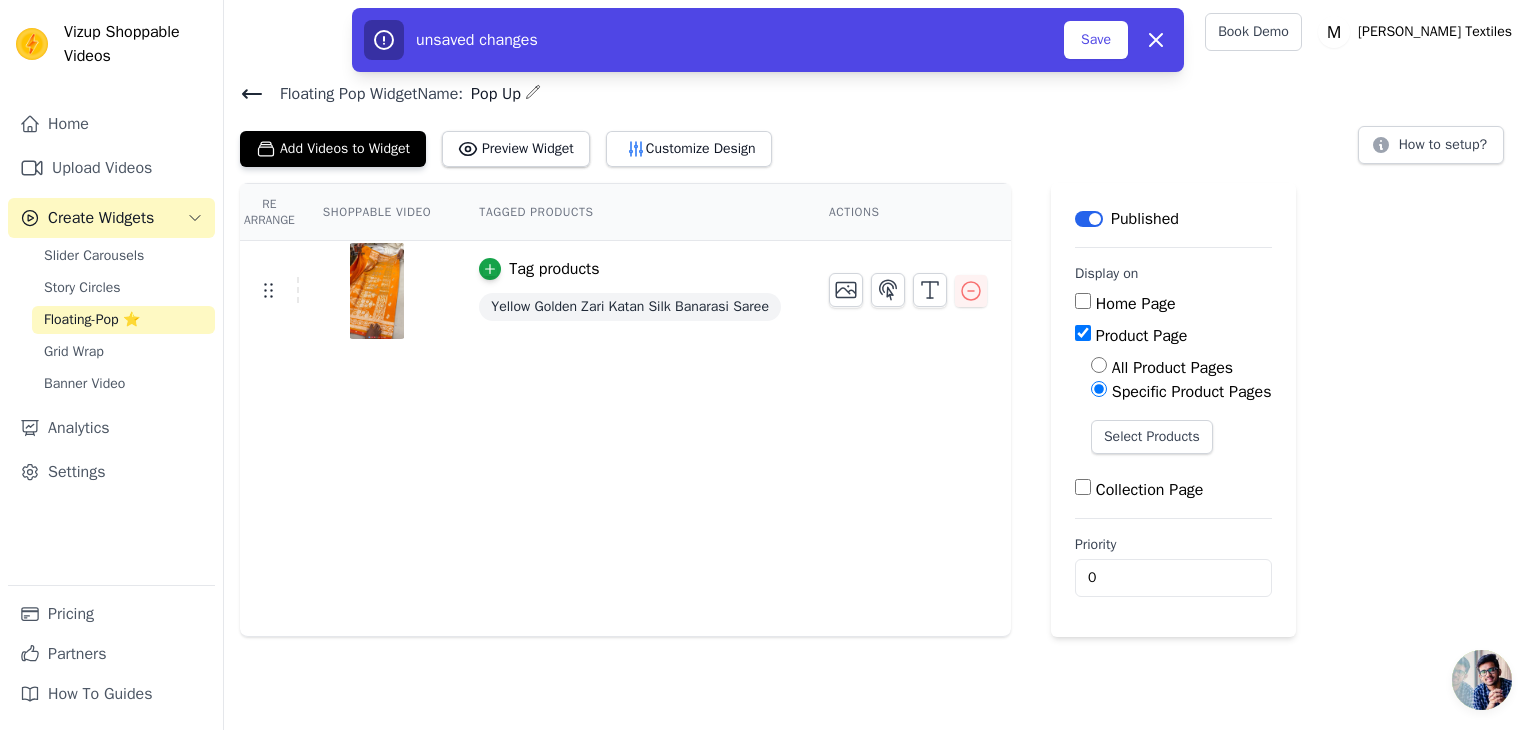 click on "All Product Pages" at bounding box center [1172, 368] 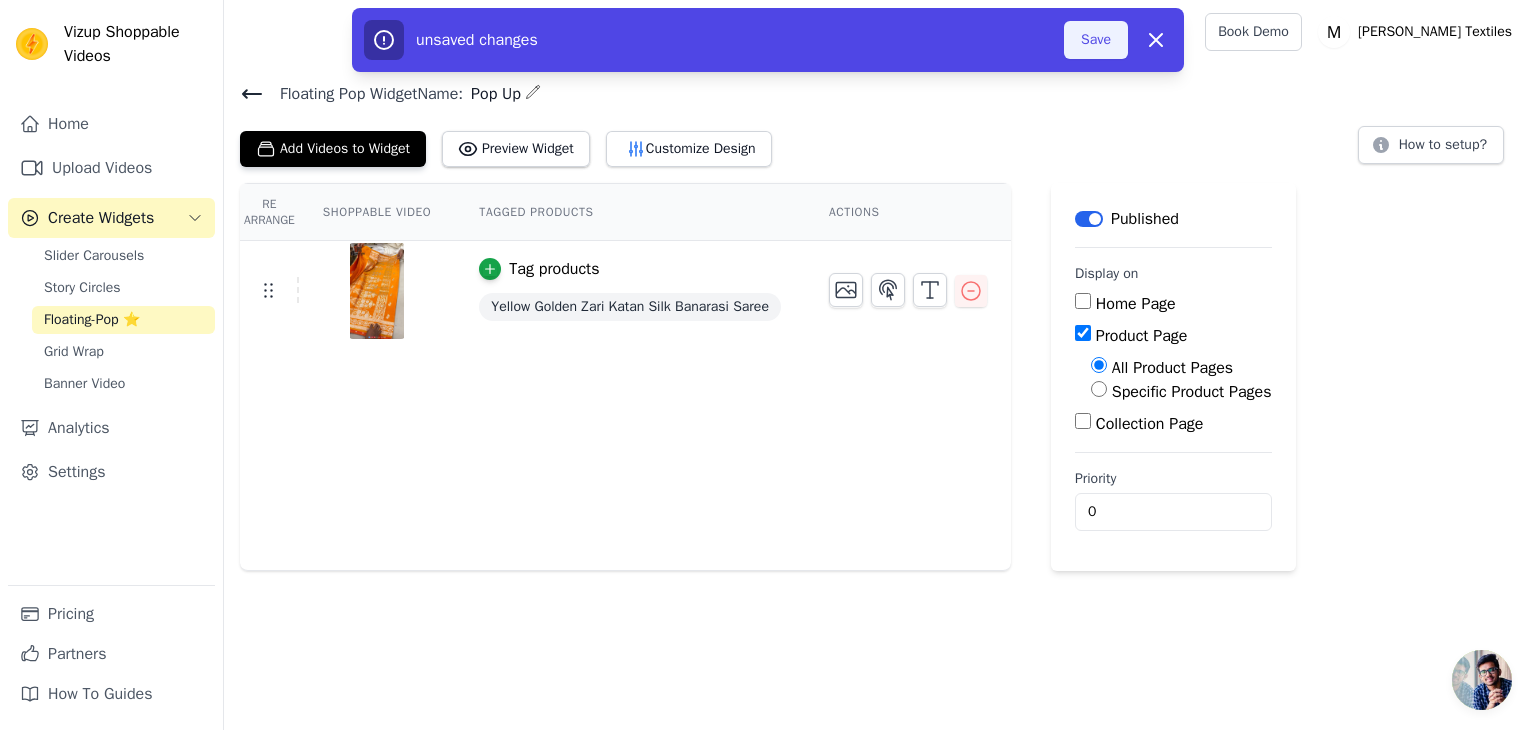 click on "Save" at bounding box center (1096, 40) 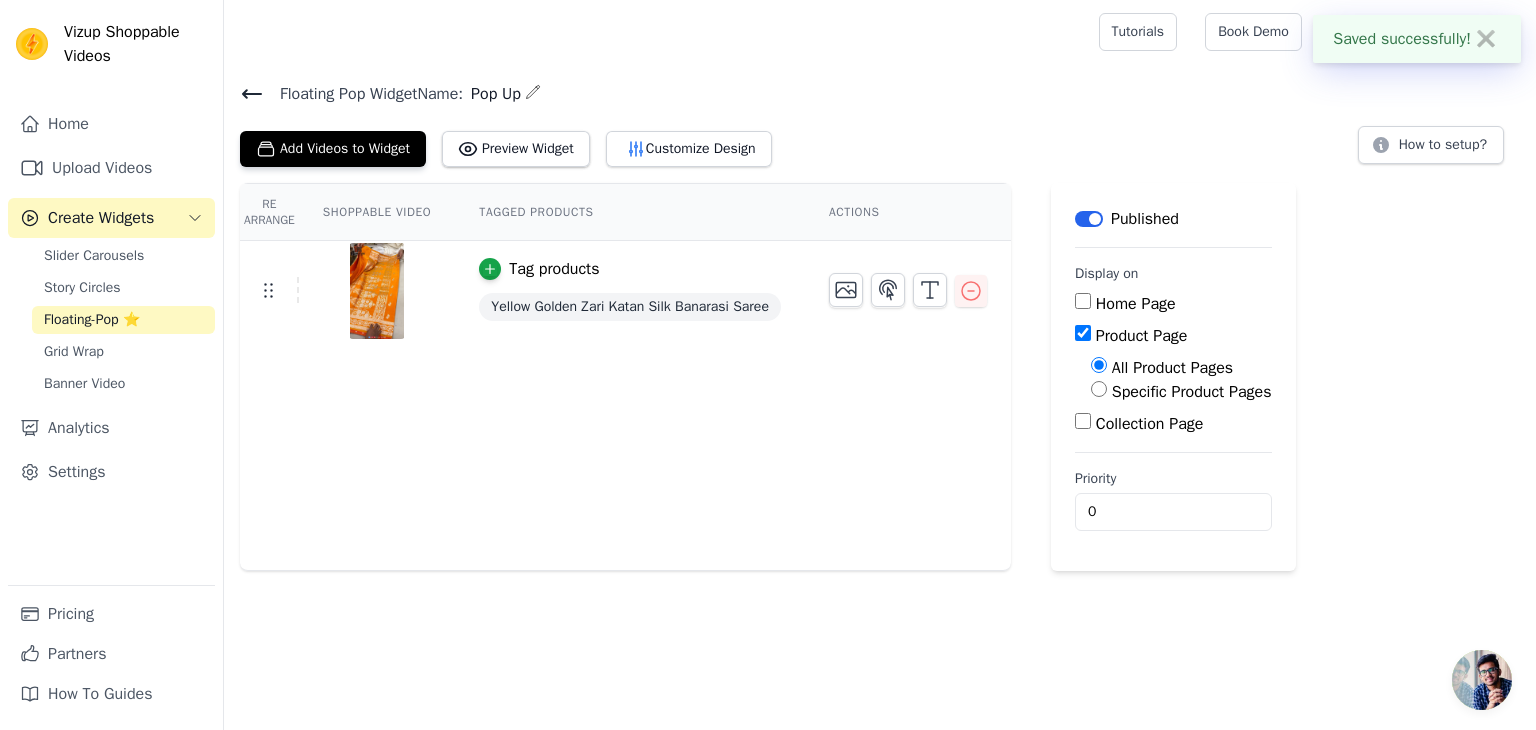 click on "Add Videos to Widget
Preview Widget       Customize Design
How to setup?" at bounding box center [880, 145] 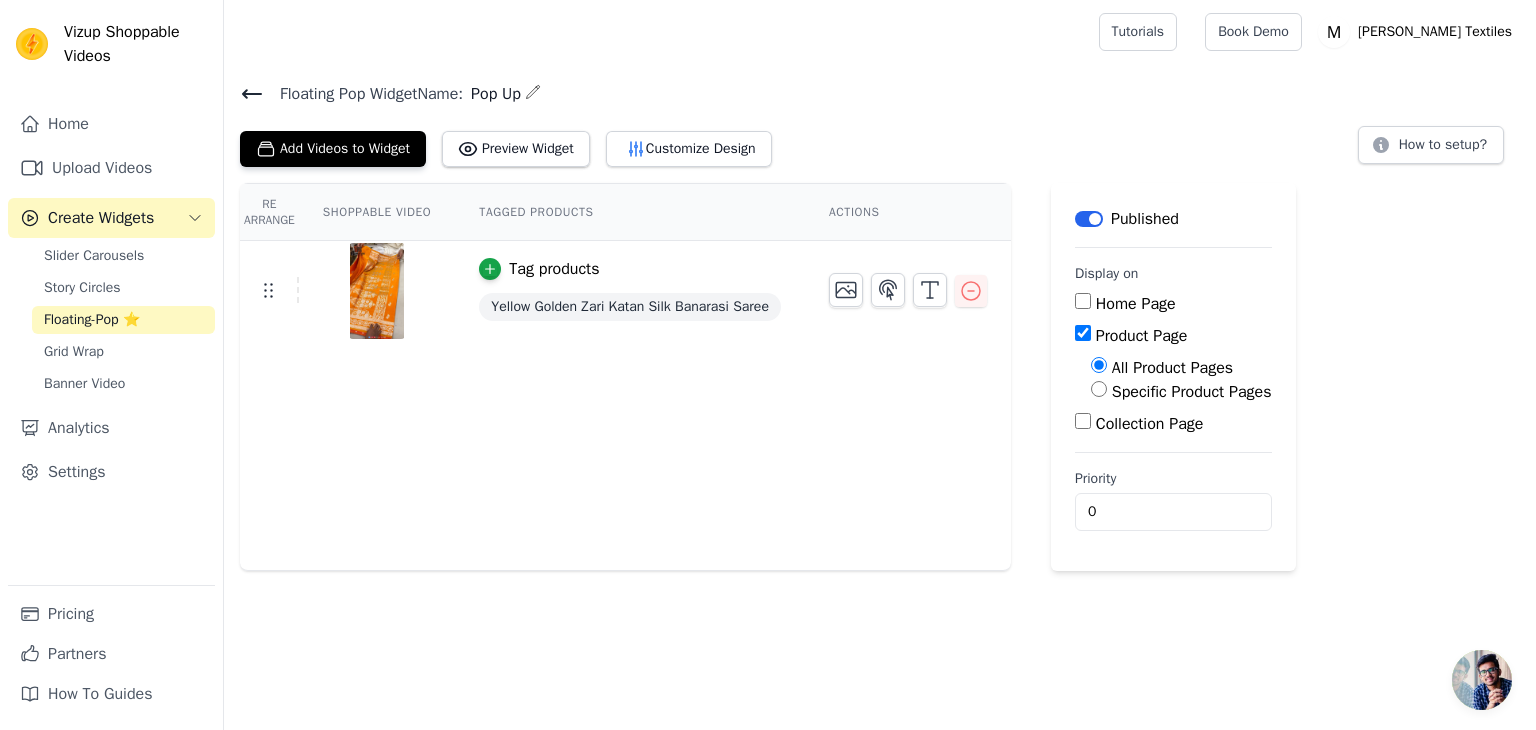 click on "Tag products" at bounding box center (554, 269) 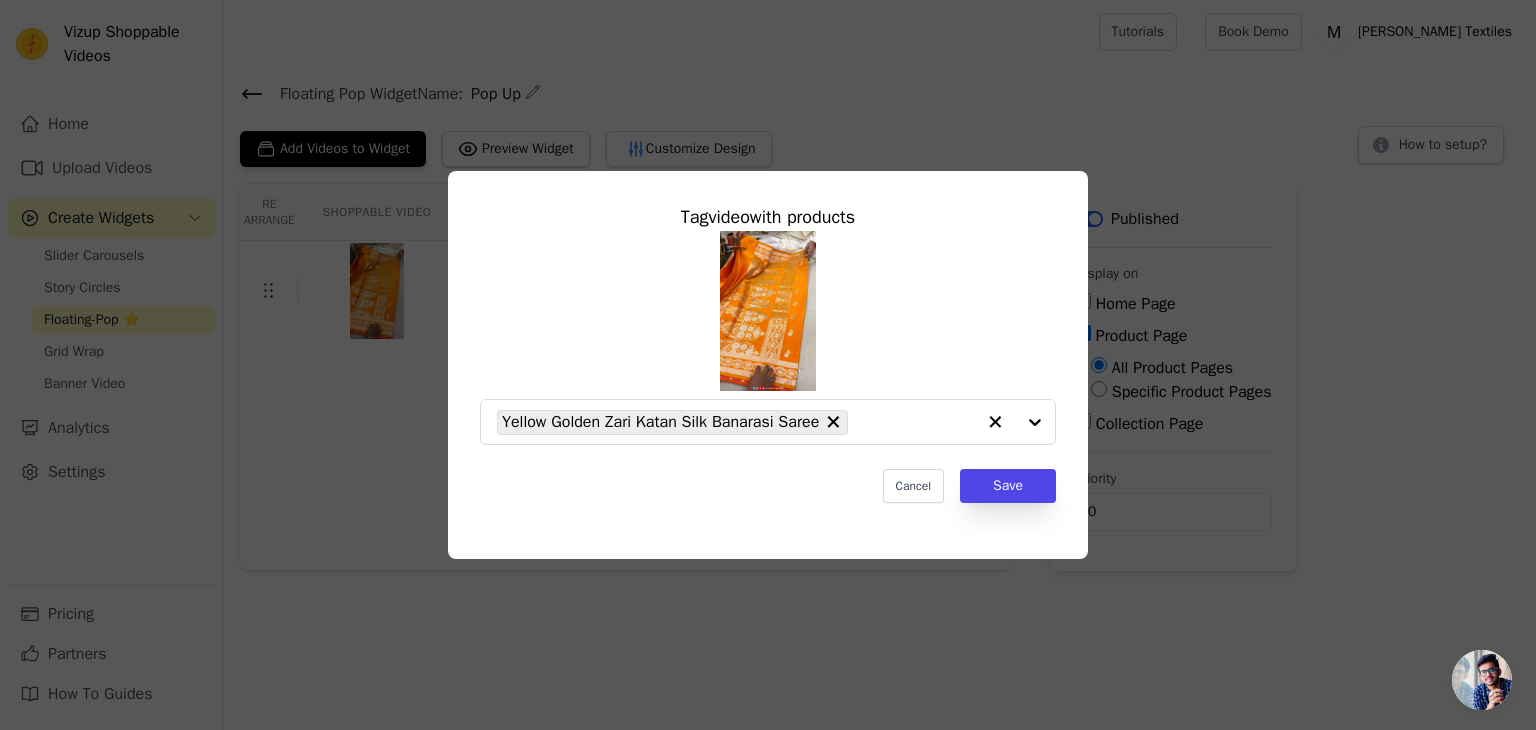 click on "Tag  video  with products           Yellow Golden Zari Katan Silk Banarasi Saree                   Cancel   Save" at bounding box center [768, 365] 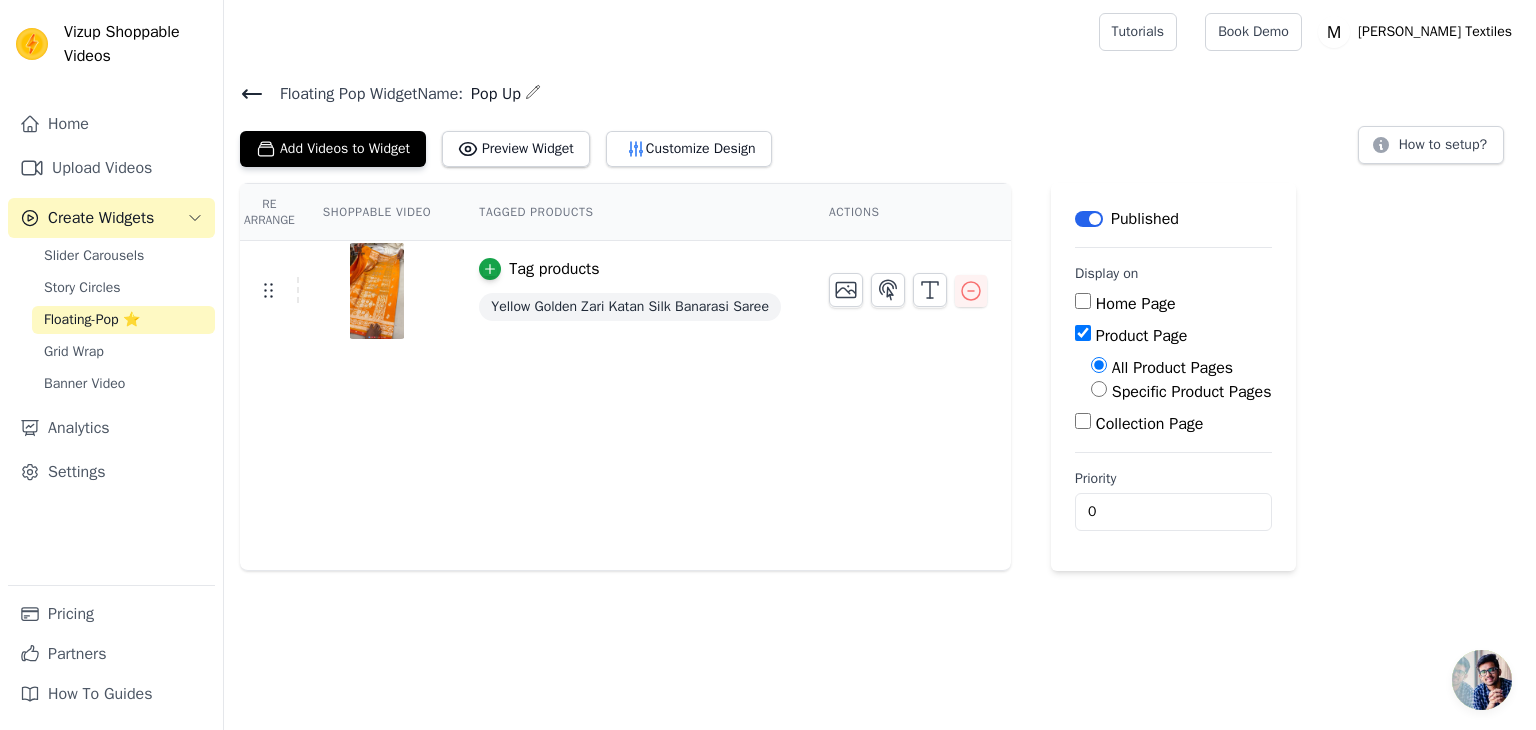 click on "Vizup Shoppable Videos
Home
Upload Videos       Create Widgets     Slider Carousels   Story Circles   Floating-Pop ⭐   Grid Wrap   Banner Video
Analytics
Settings
Pricing
Partners
How To Guides   Open sidebar       Tutorials     Book Demo   Open user menu" at bounding box center (768, 285) 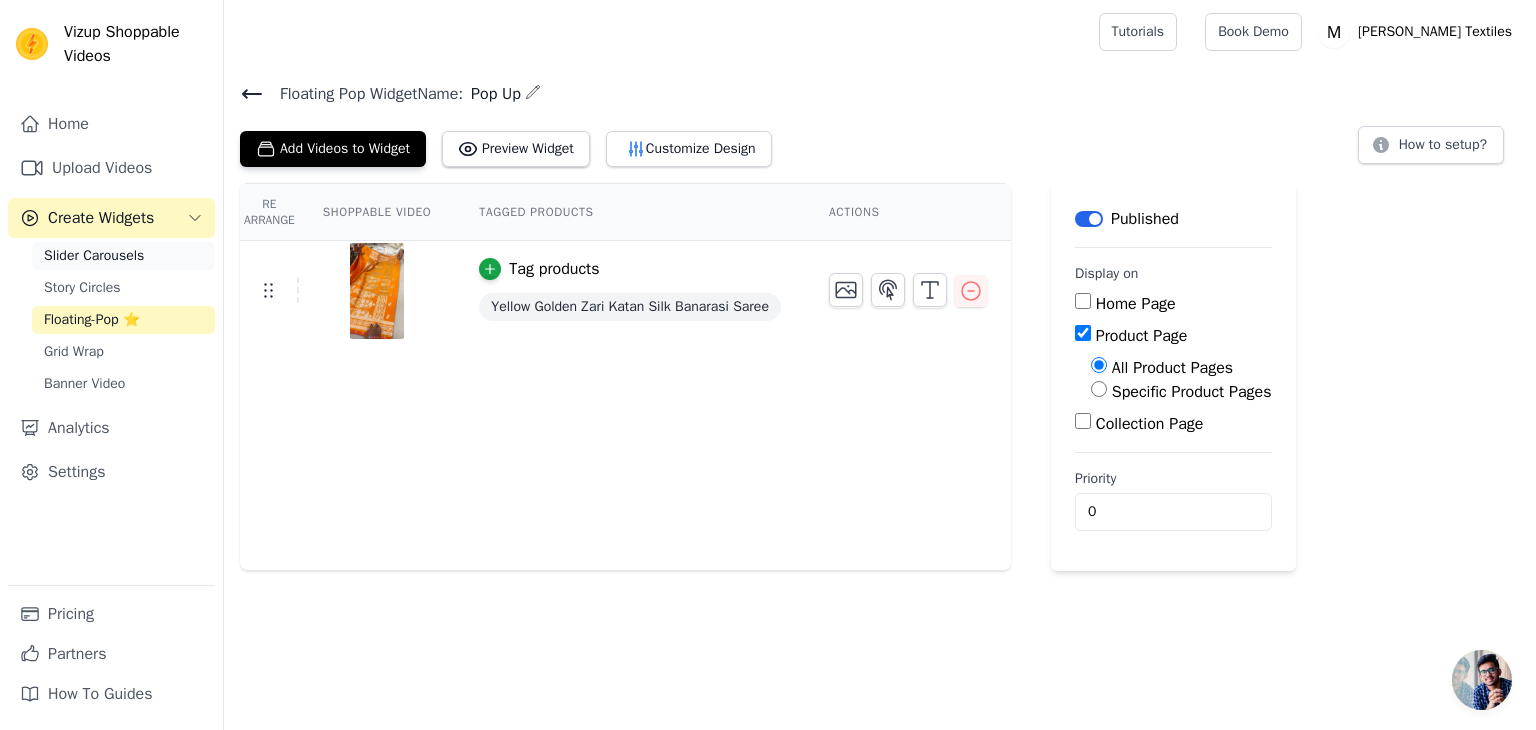 click on "Slider Carousels" at bounding box center (94, 256) 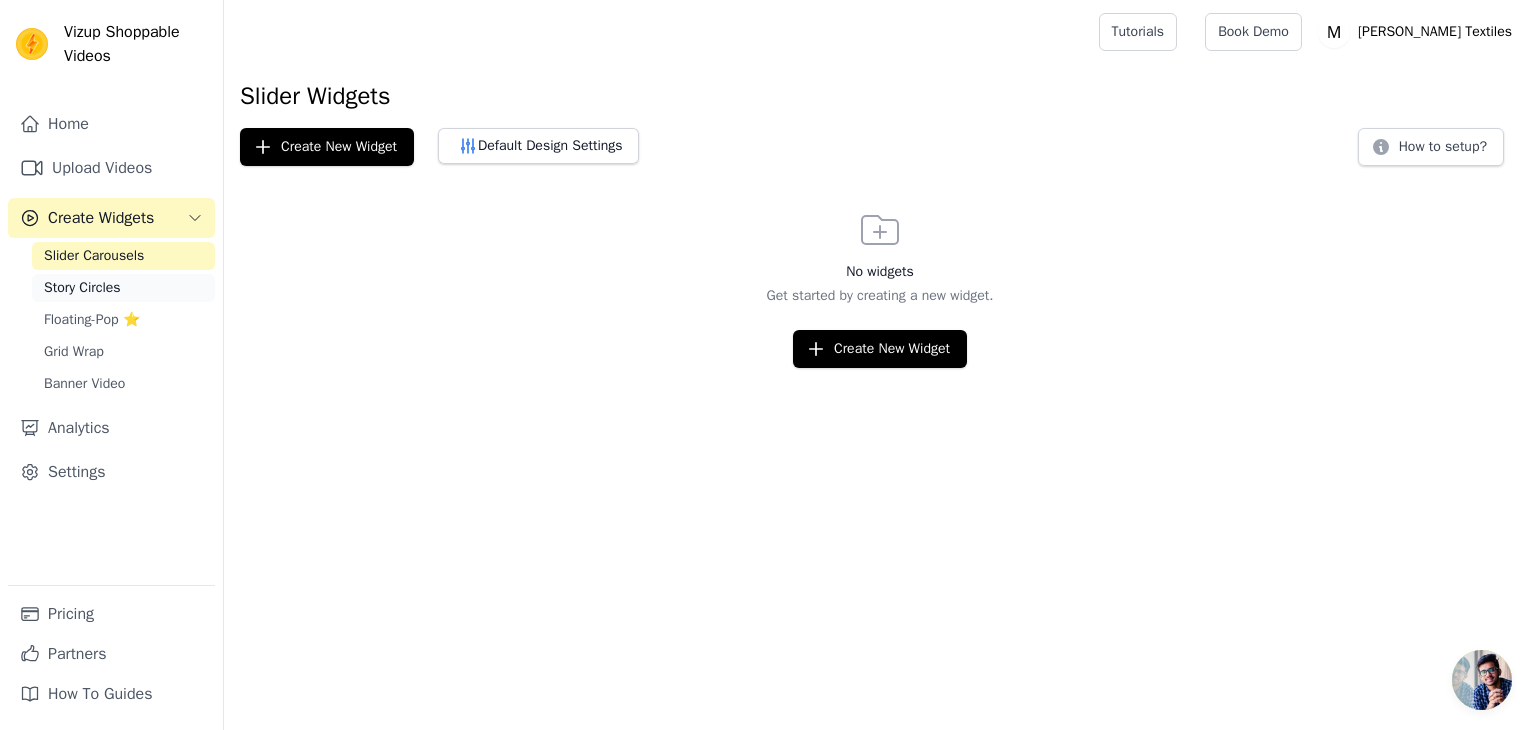 click on "Story Circles" at bounding box center [123, 288] 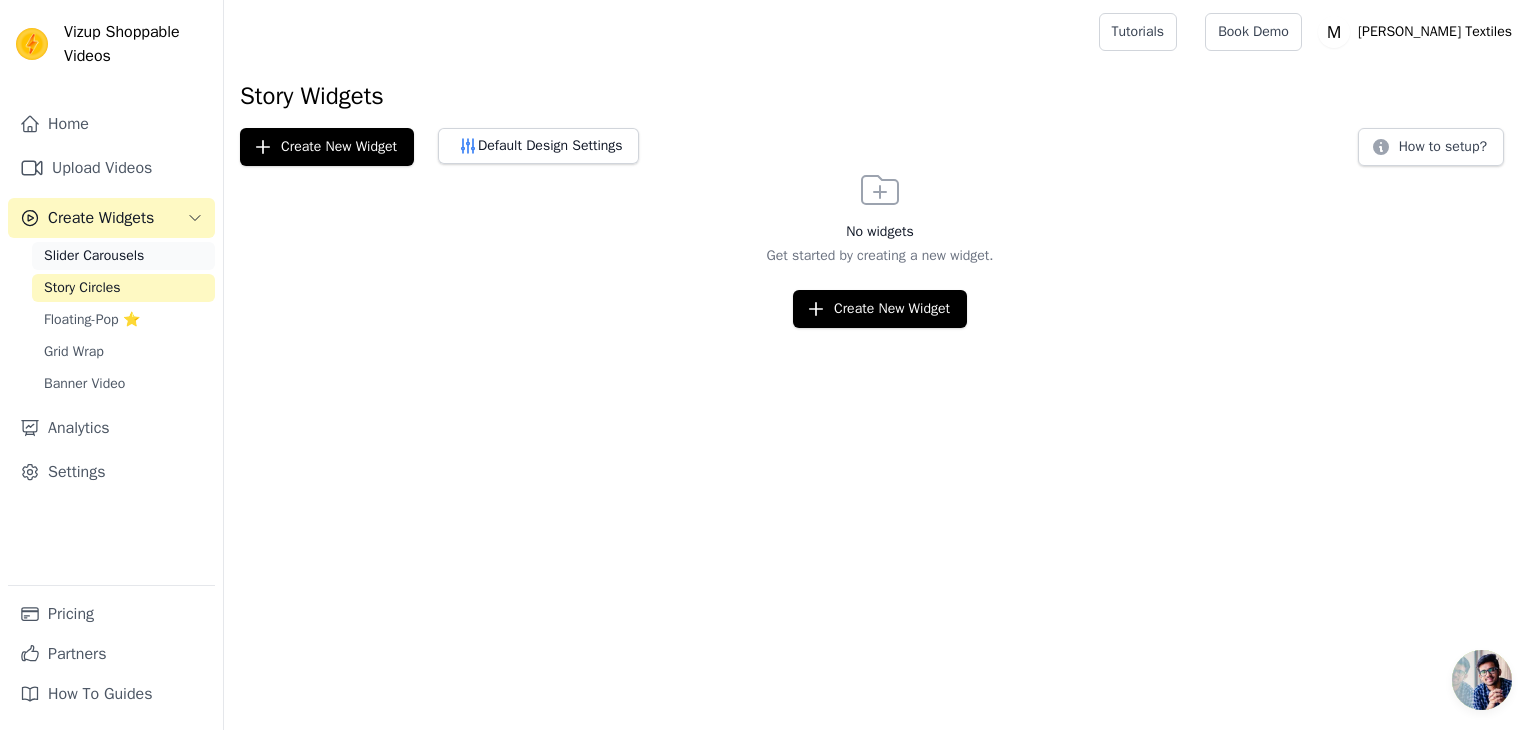 click on "Slider Carousels" at bounding box center [94, 256] 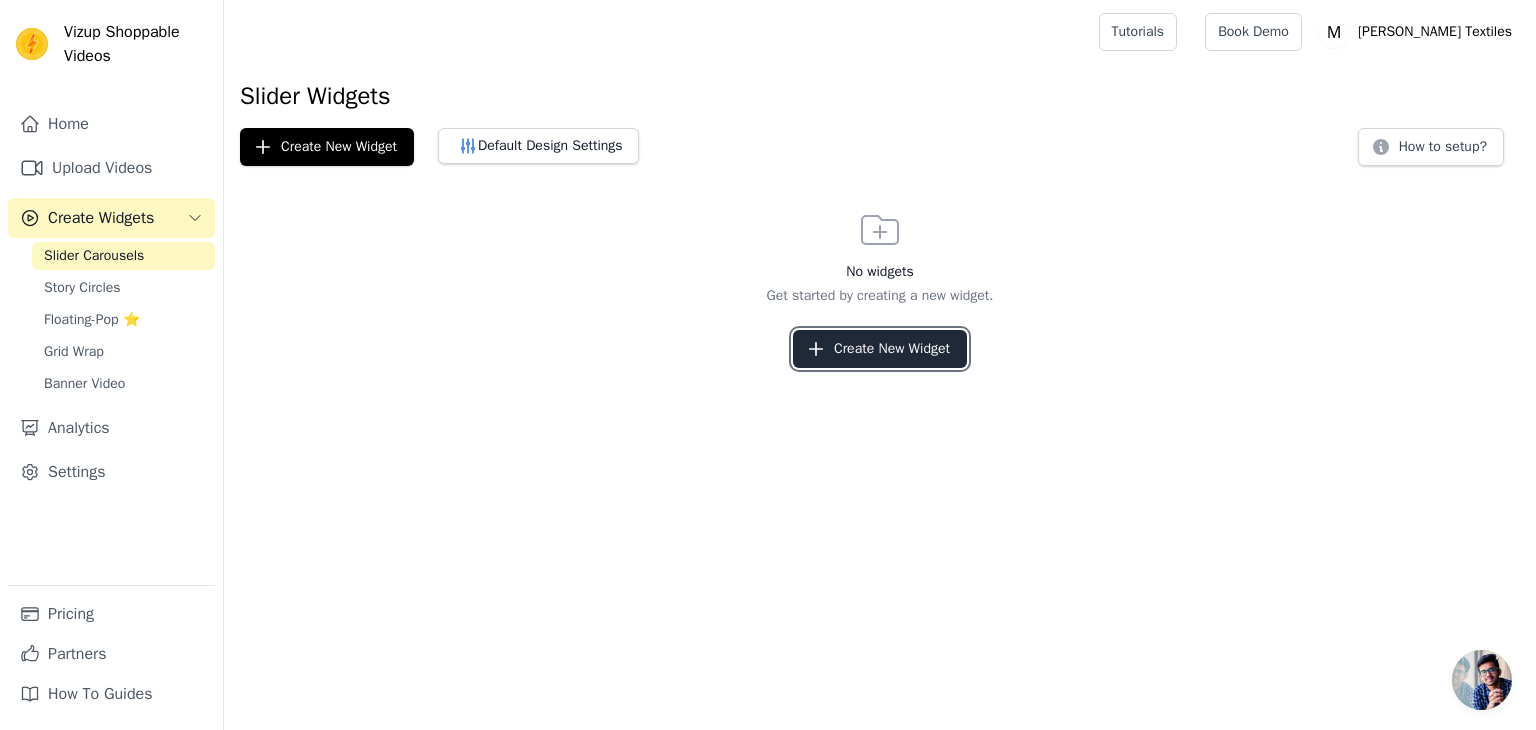 click on "Create New Widget" at bounding box center (880, 349) 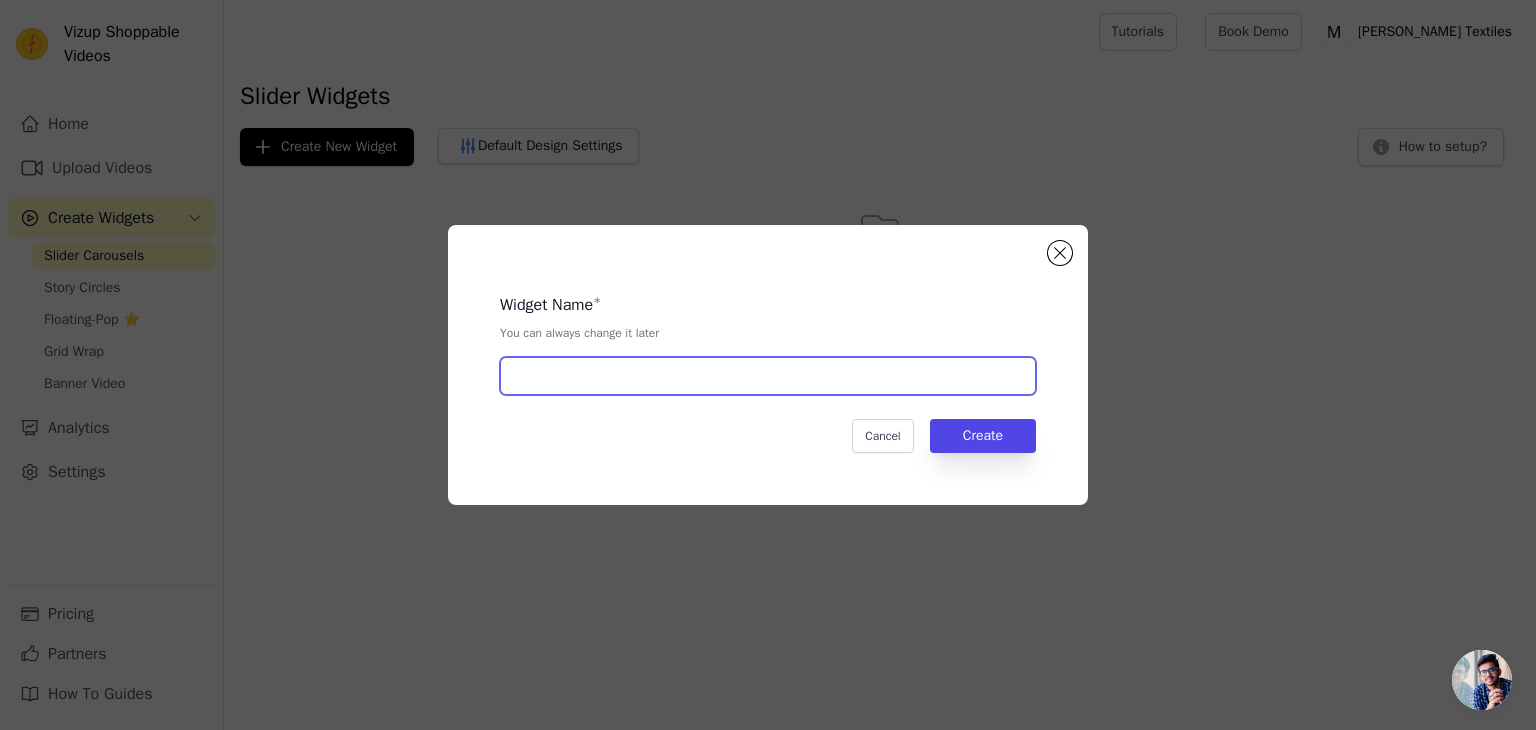 drag, startPoint x: 708, startPoint y: 381, endPoint x: 814, endPoint y: 398, distance: 107.35455 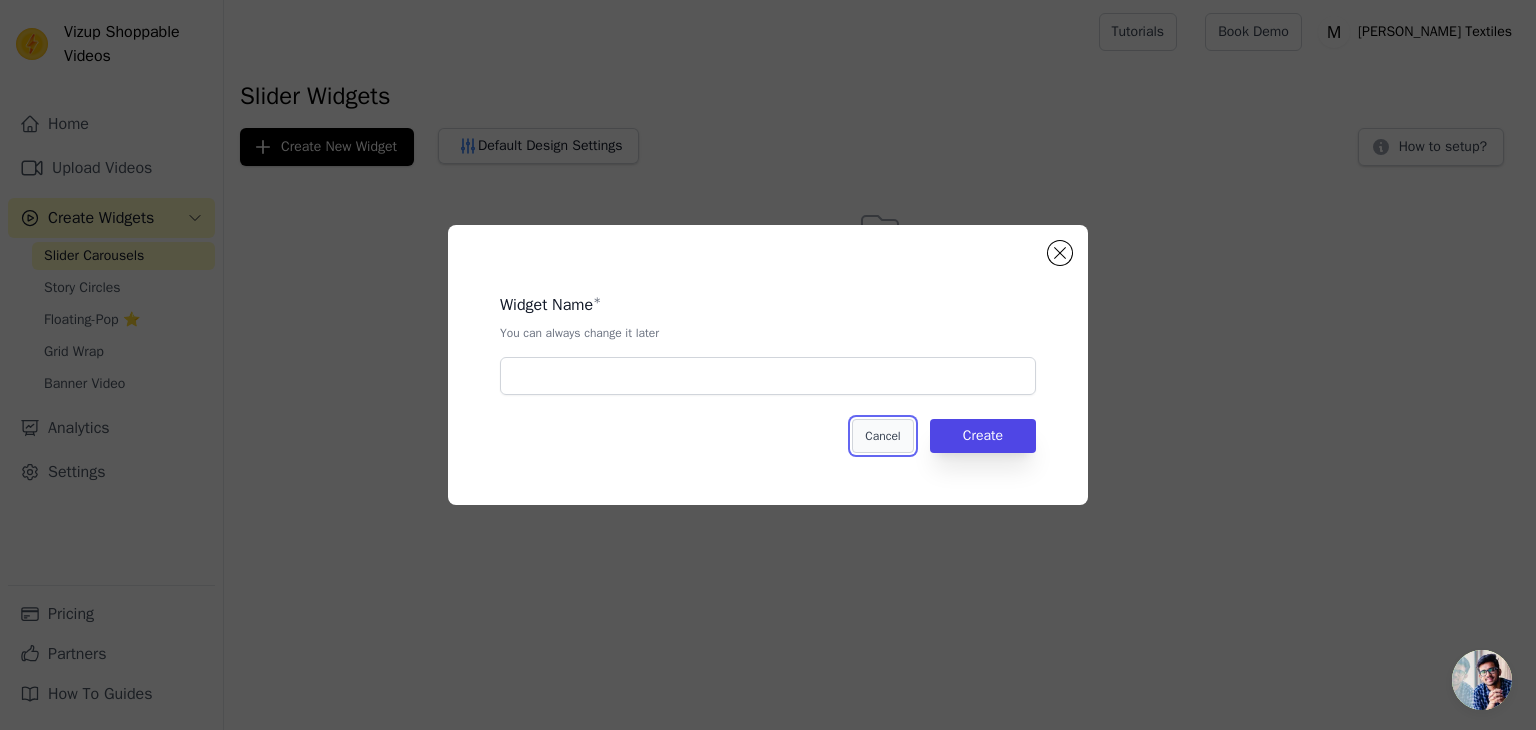 click on "Cancel" at bounding box center [882, 436] 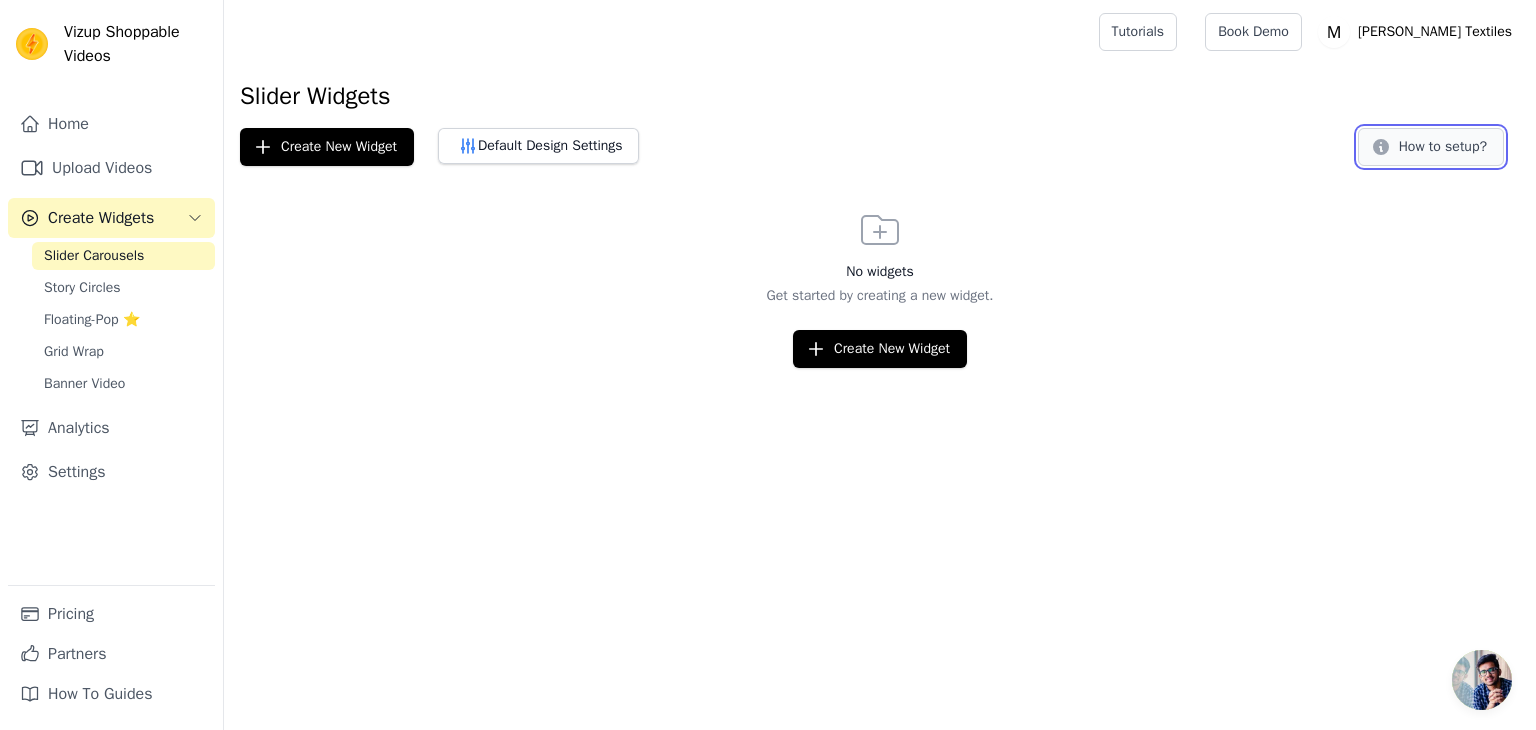 click on "How to setup?" at bounding box center (1431, 147) 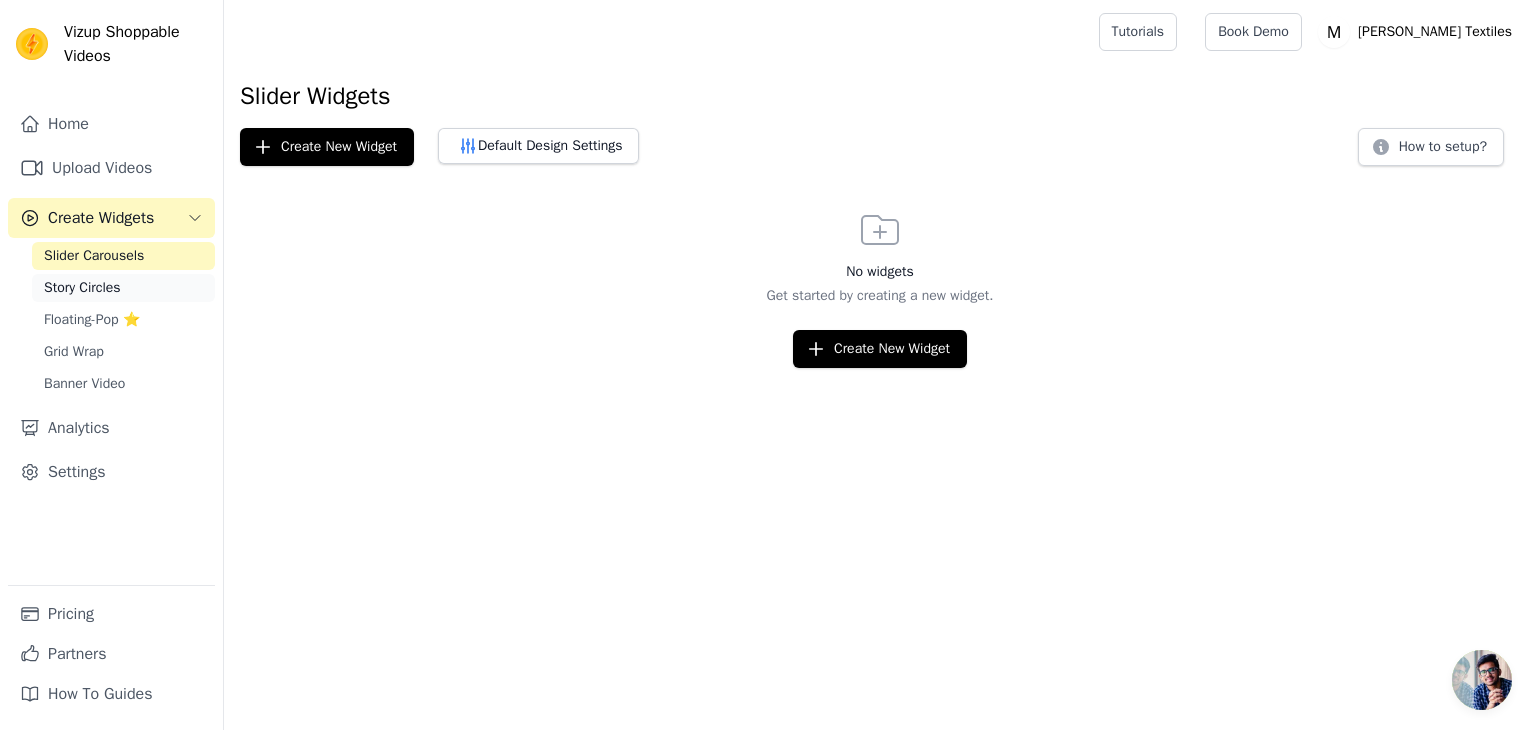 click on "Story Circles" at bounding box center [82, 288] 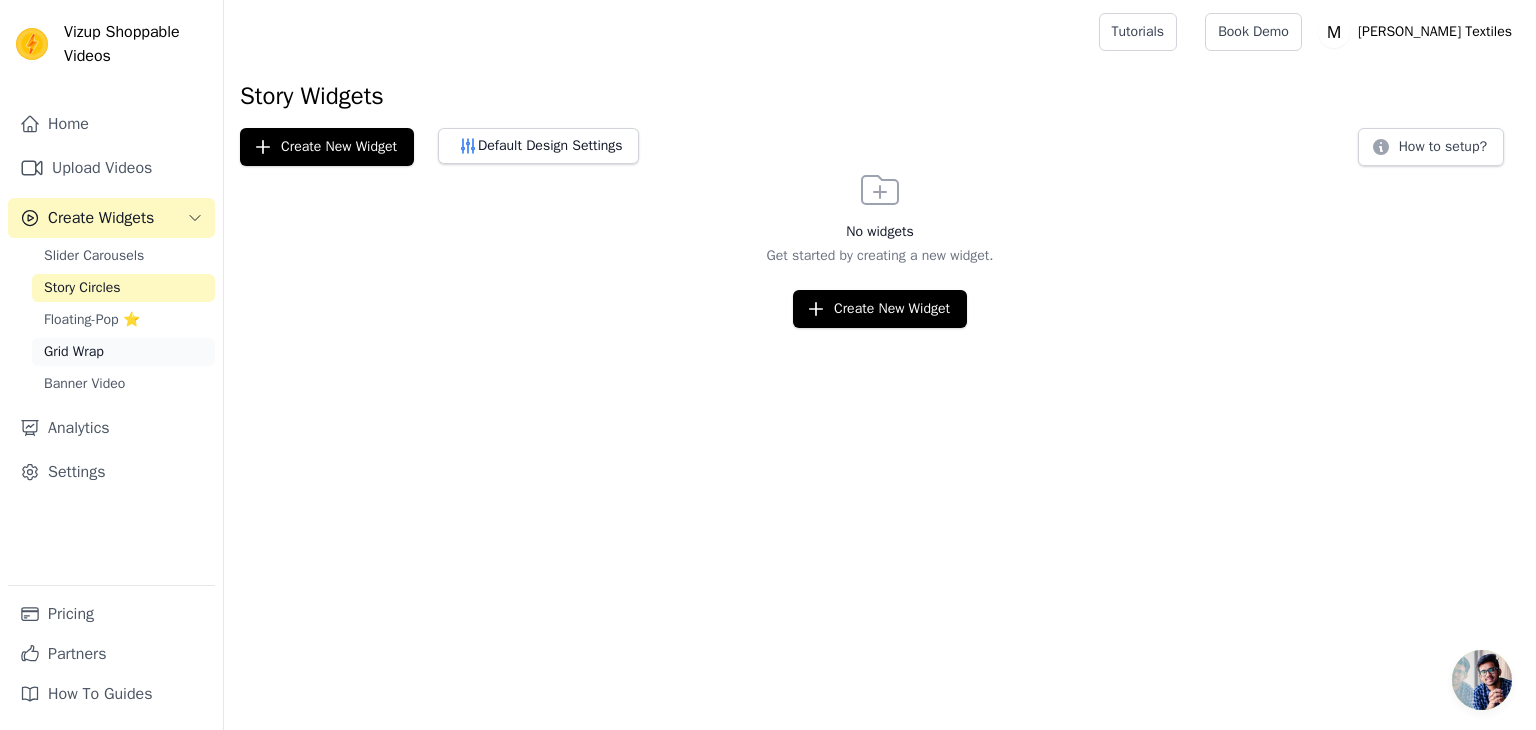 click on "Grid Wrap" at bounding box center [74, 352] 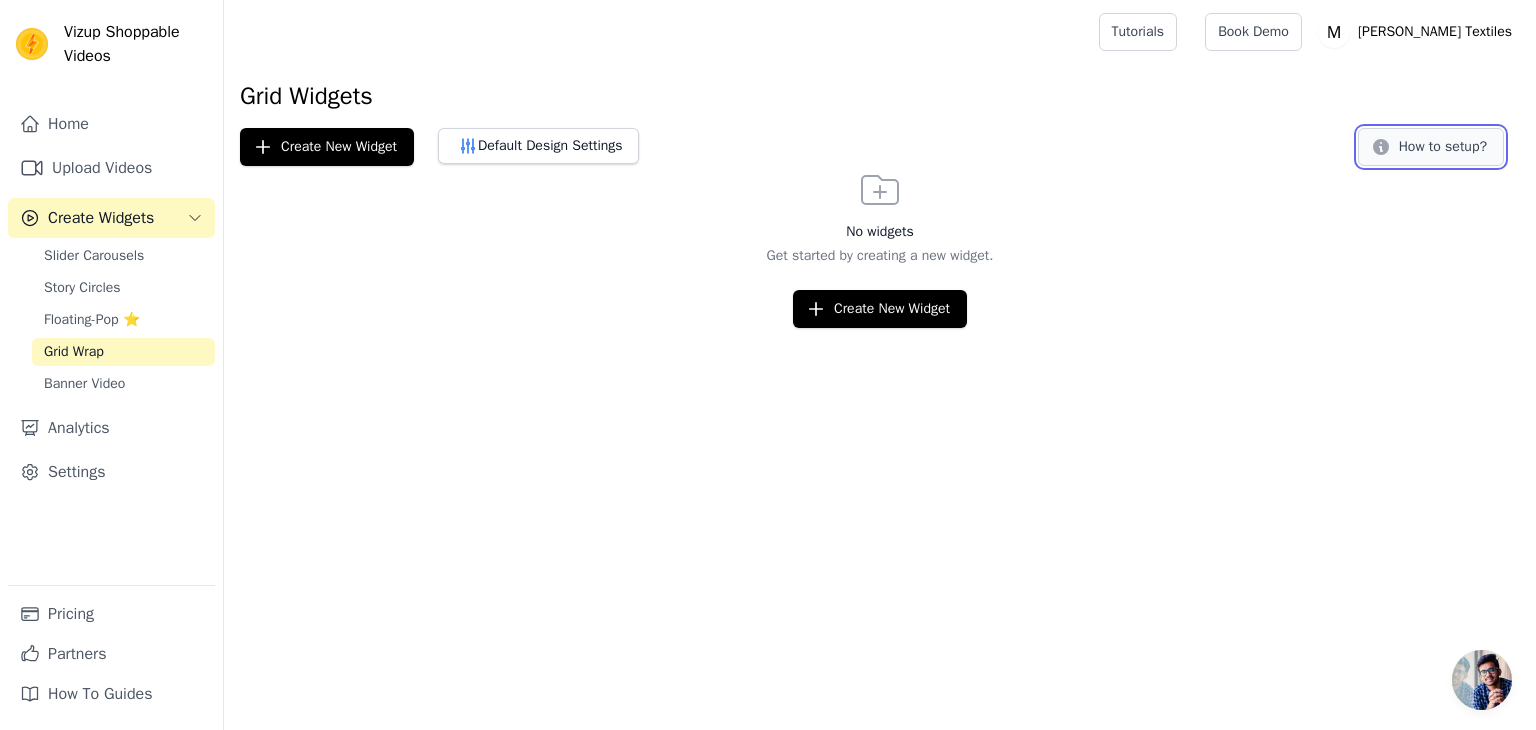 click on "How to setup?" at bounding box center (1431, 147) 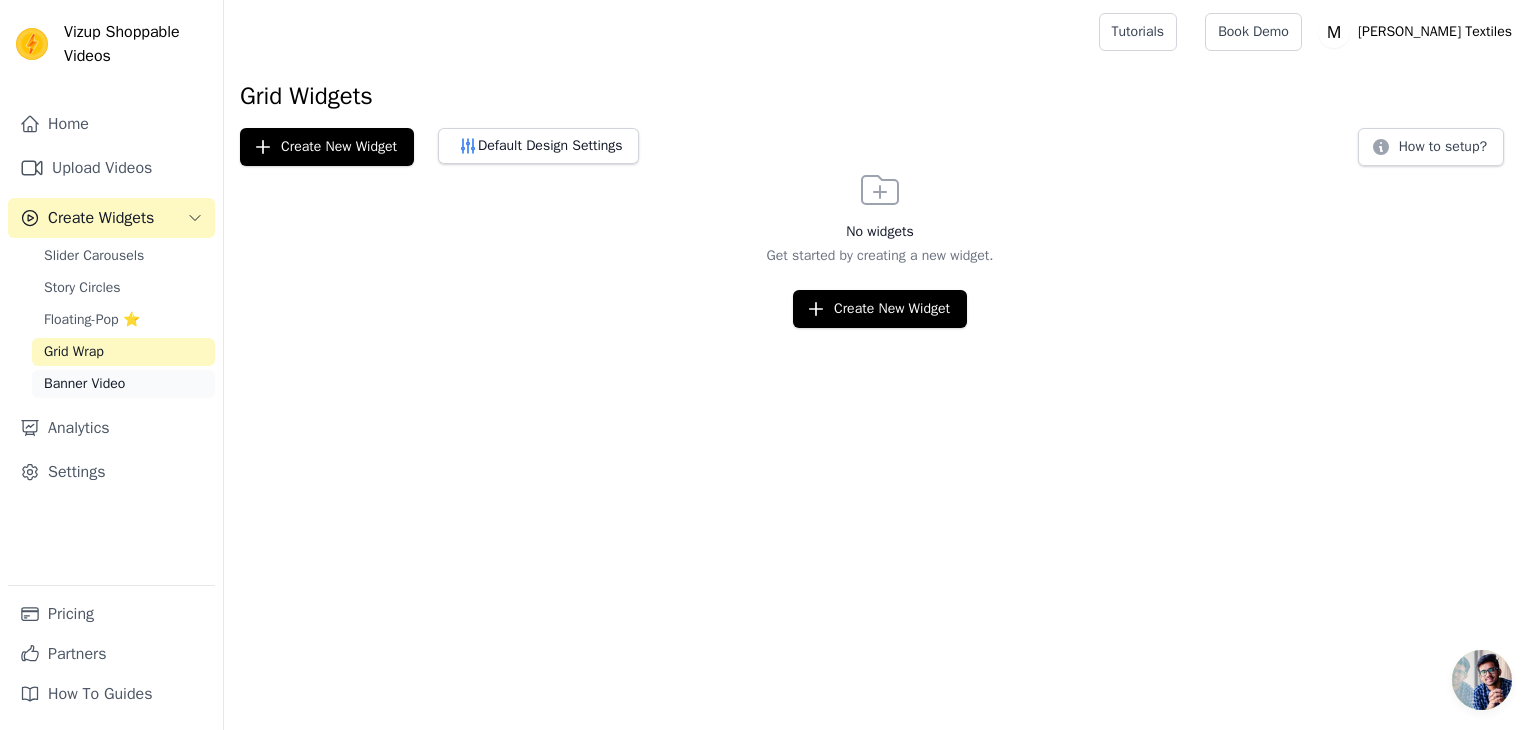 click on "Banner Video" at bounding box center (84, 384) 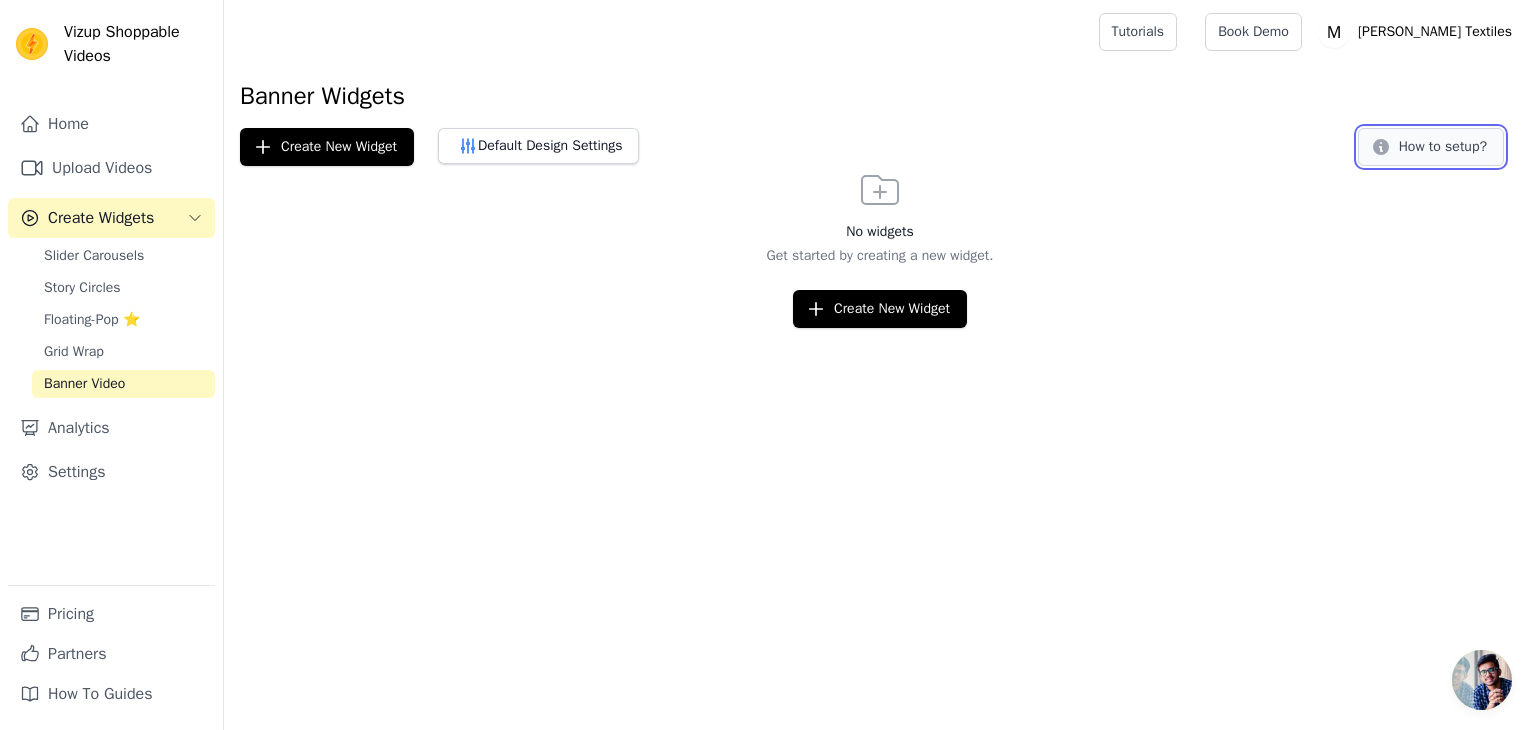 click on "How to setup?" at bounding box center (1431, 147) 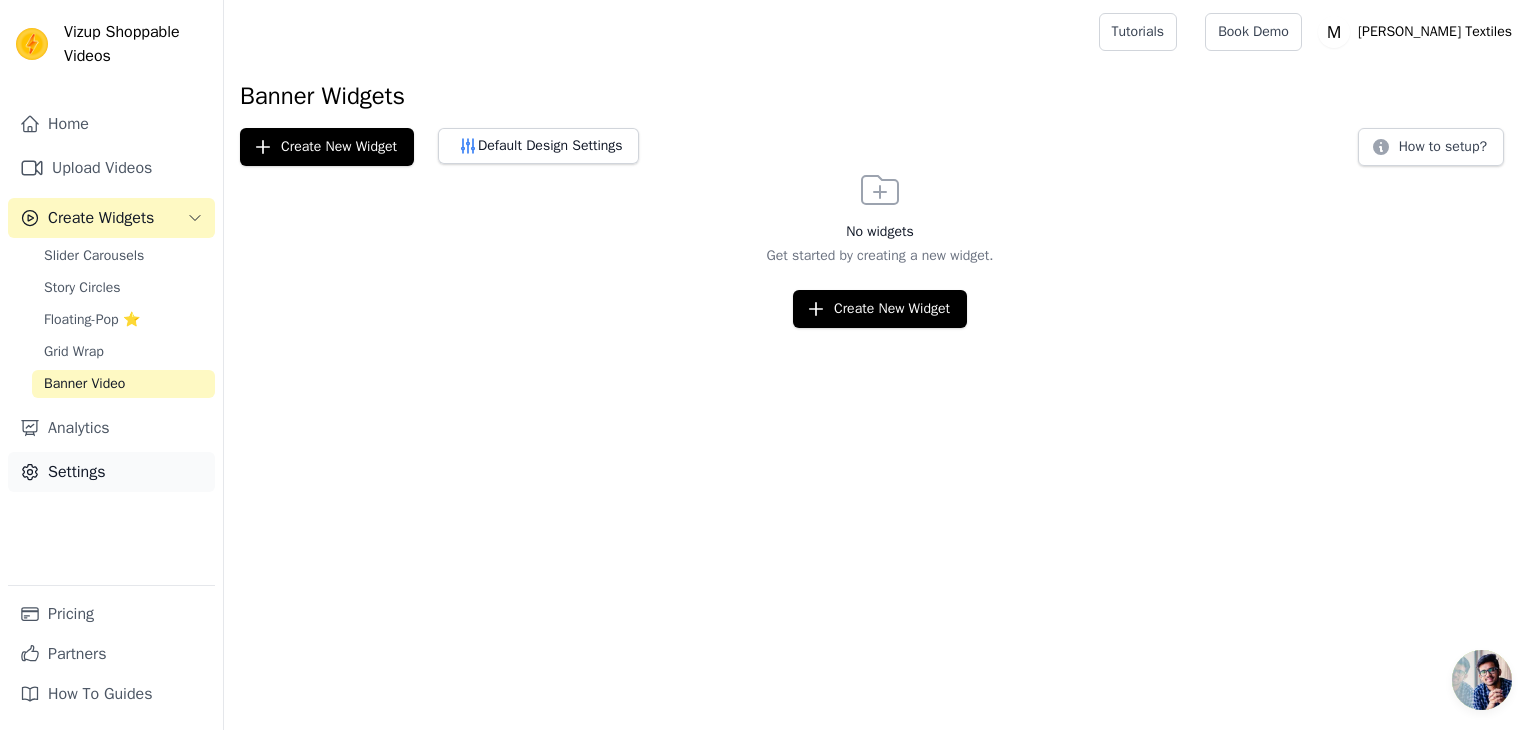 click on "Settings" at bounding box center [111, 472] 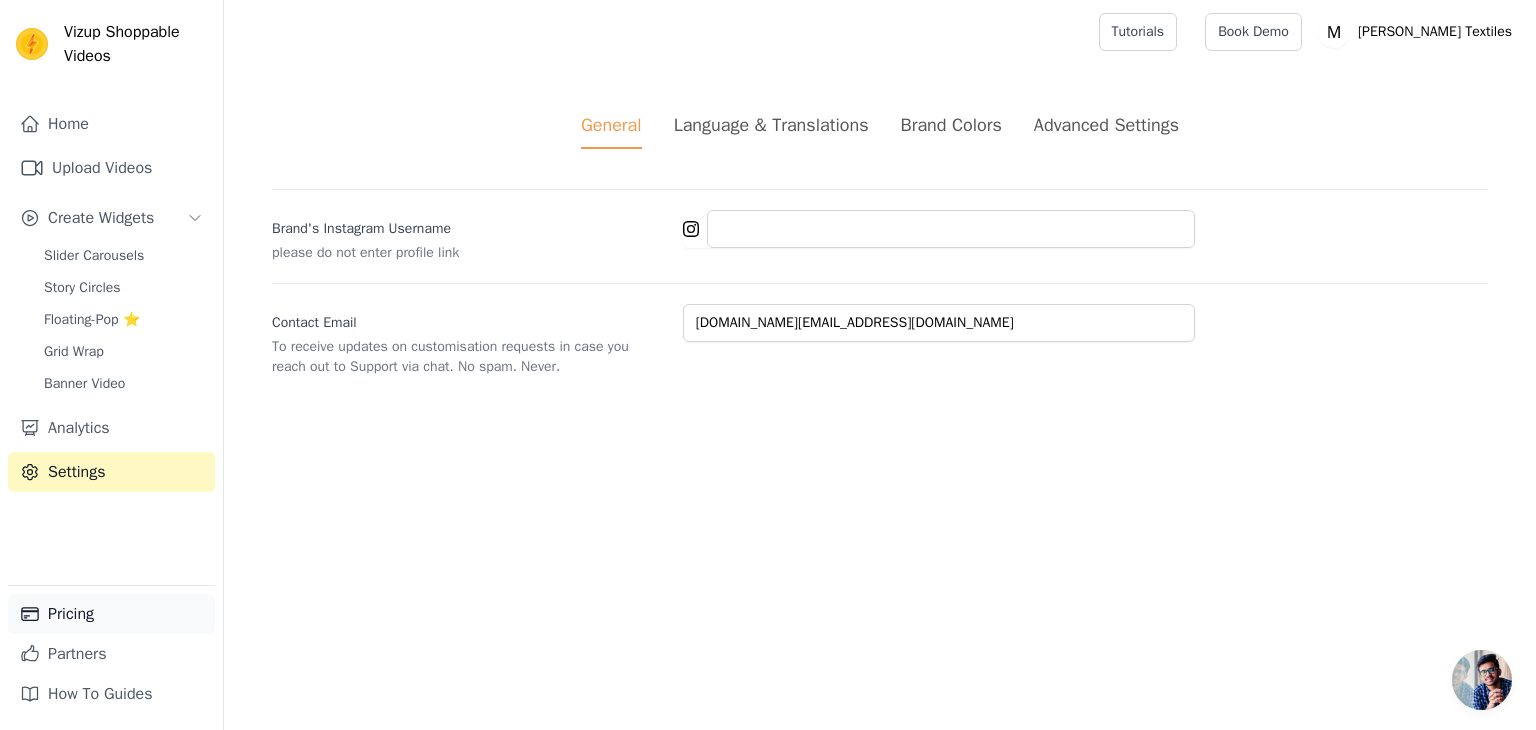 click on "Pricing" at bounding box center [111, 614] 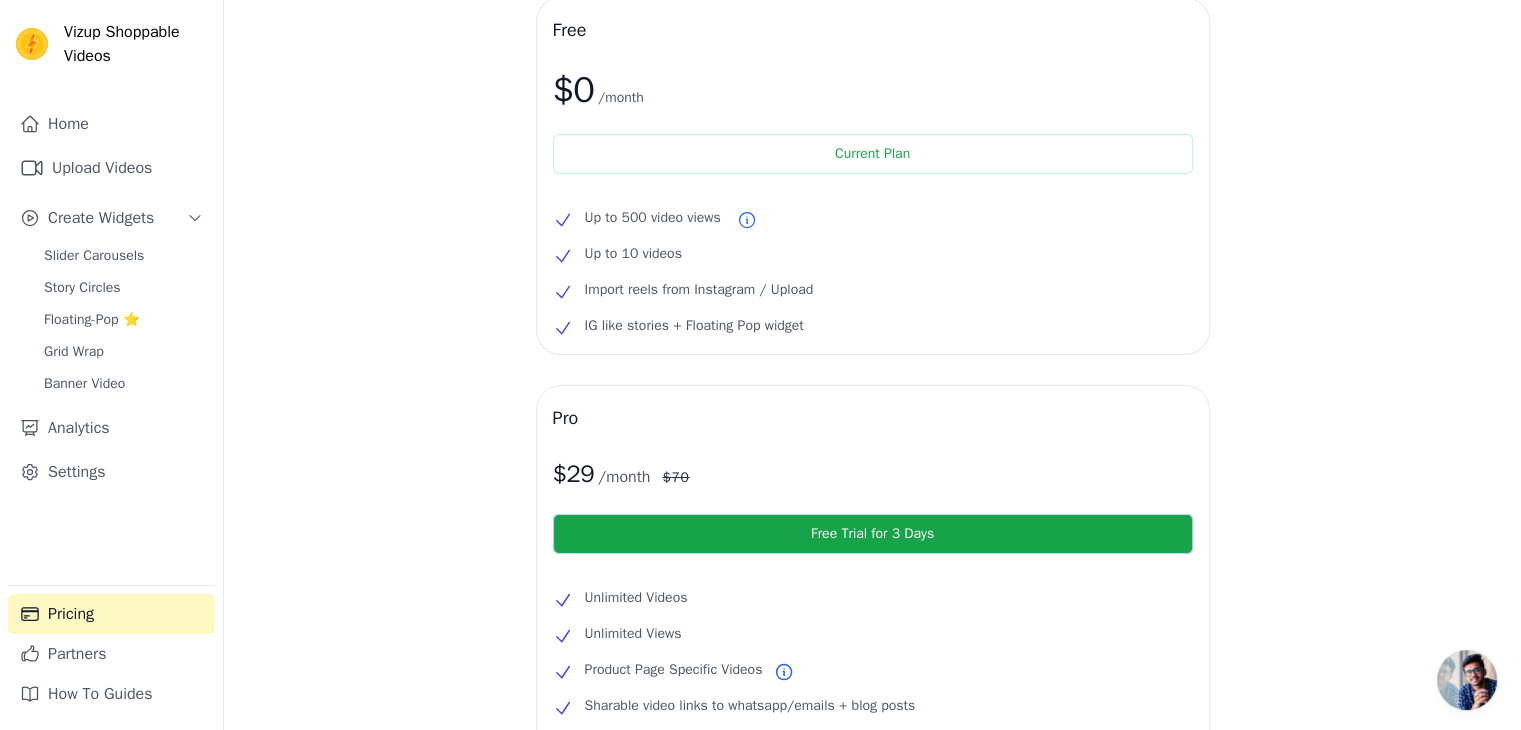 scroll, scrollTop: 0, scrollLeft: 0, axis: both 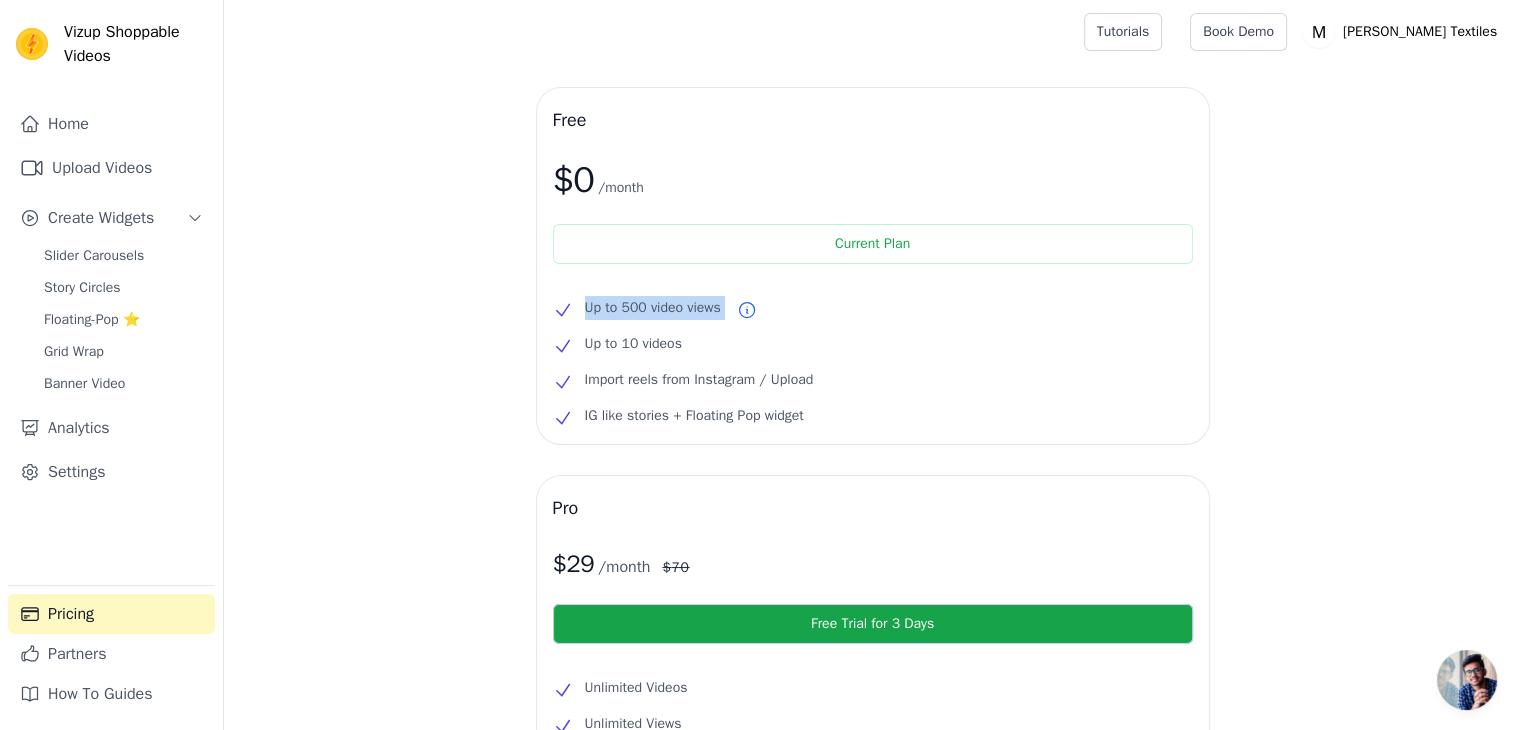drag, startPoint x: 583, startPoint y: 313, endPoint x: 771, endPoint y: 301, distance: 188.38258 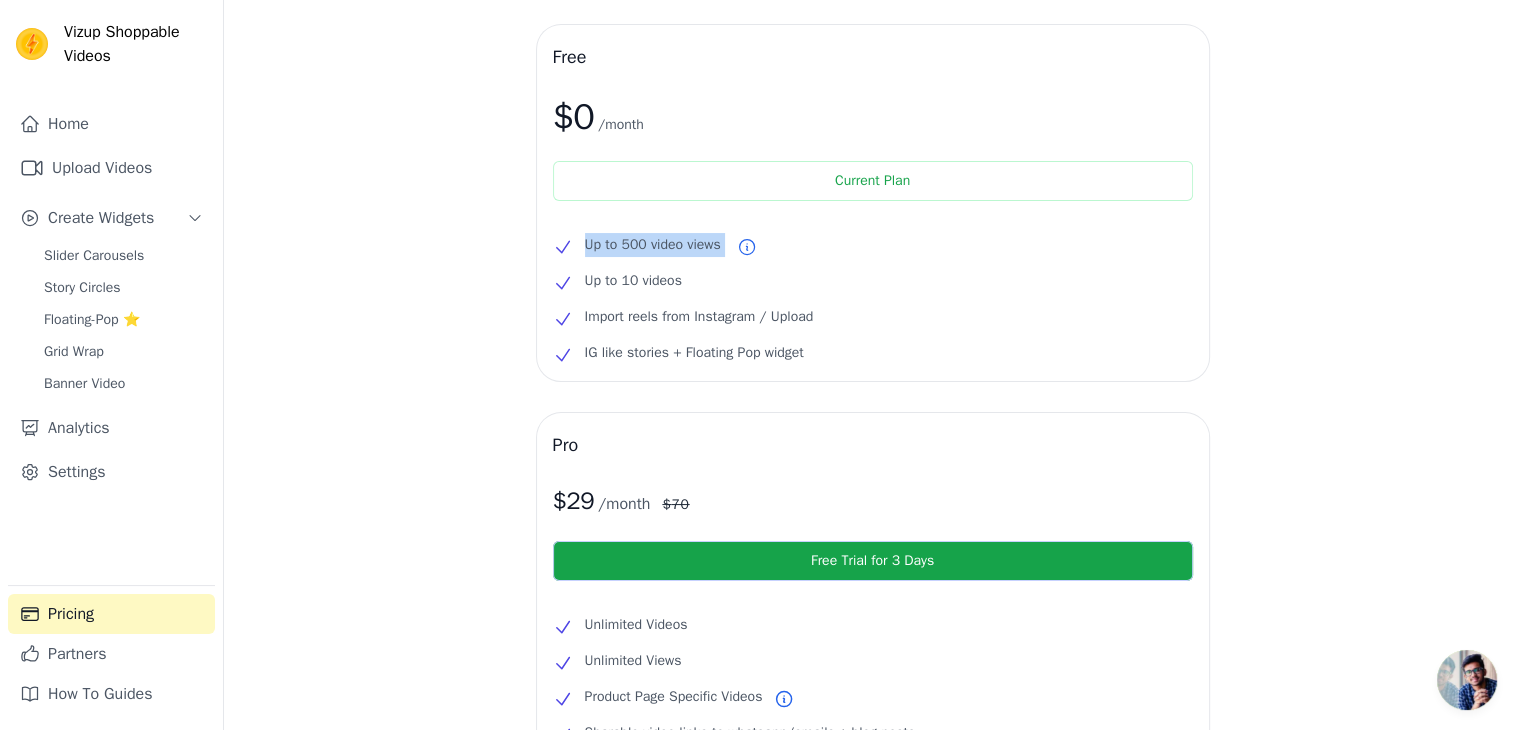 scroll, scrollTop: 0, scrollLeft: 0, axis: both 